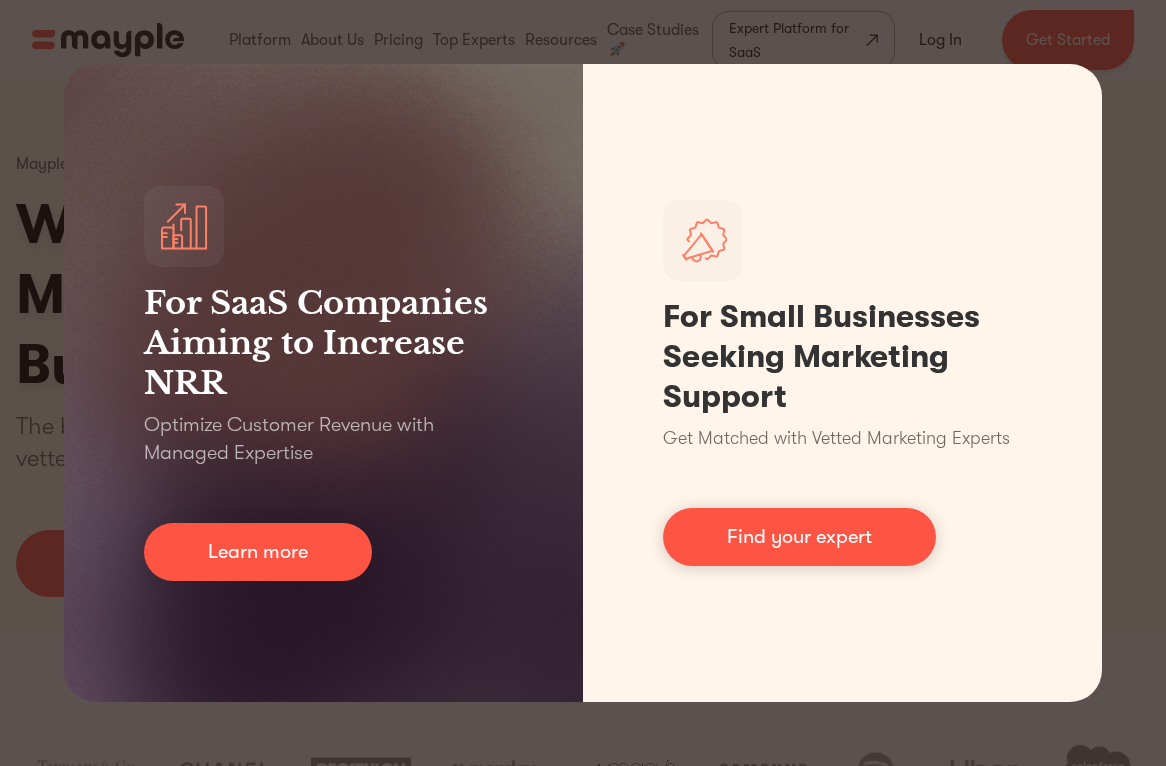 scroll, scrollTop: 5, scrollLeft: 0, axis: vertical 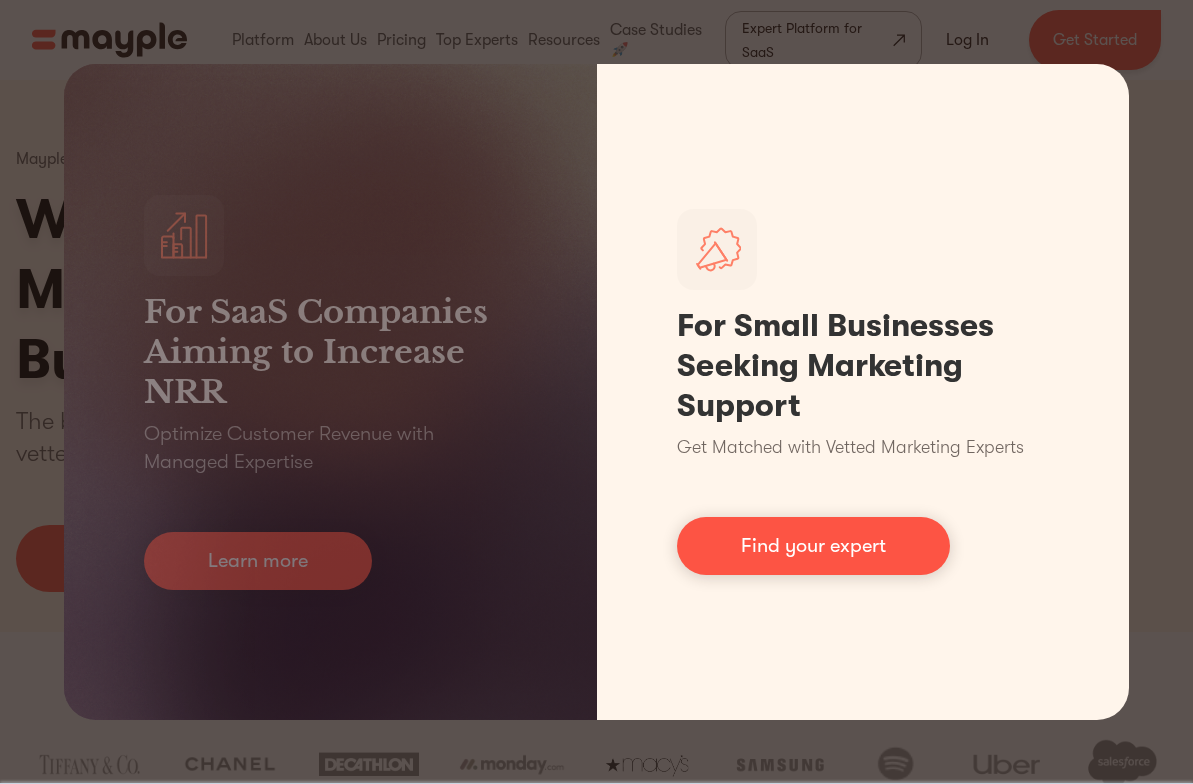 click on "Find your expert" at bounding box center (813, 546) 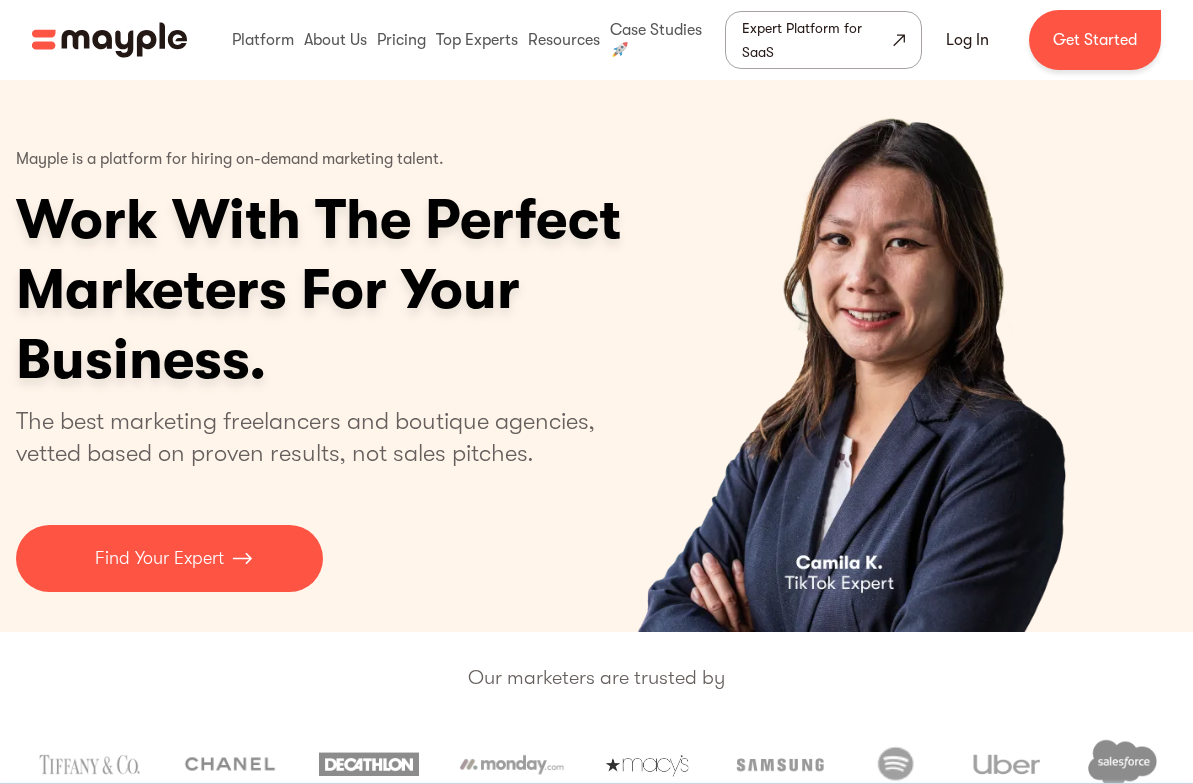 click on "Get Started" at bounding box center (1095, 40) 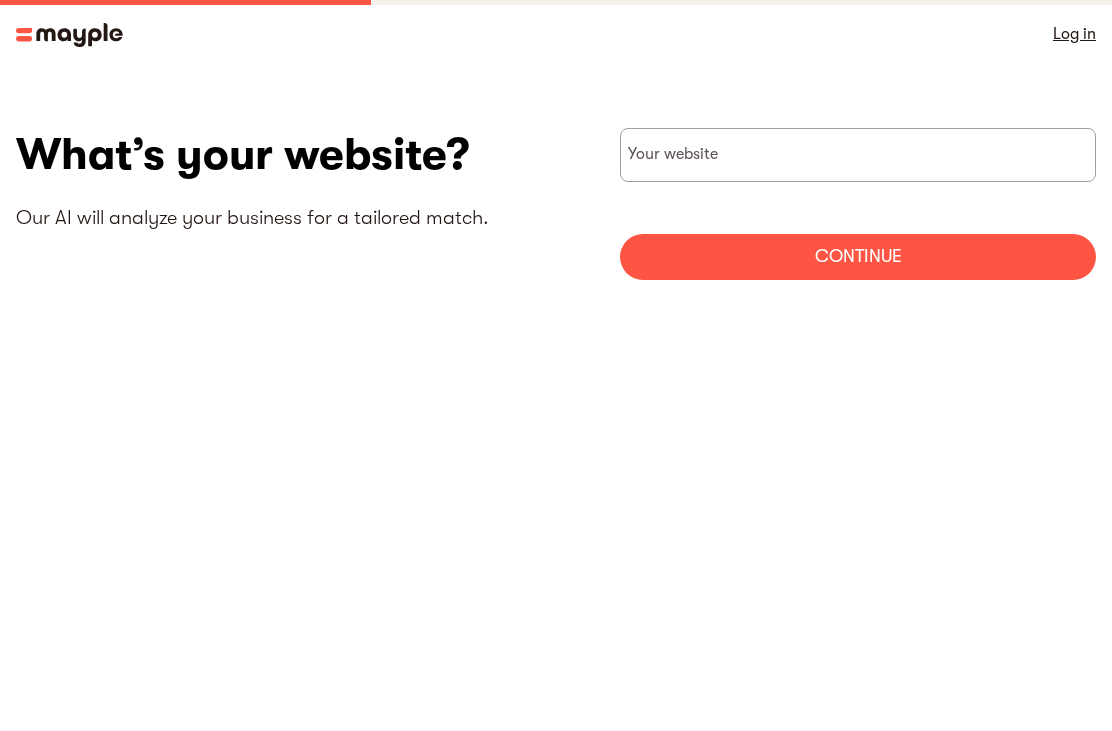 scroll, scrollTop: 0, scrollLeft: 0, axis: both 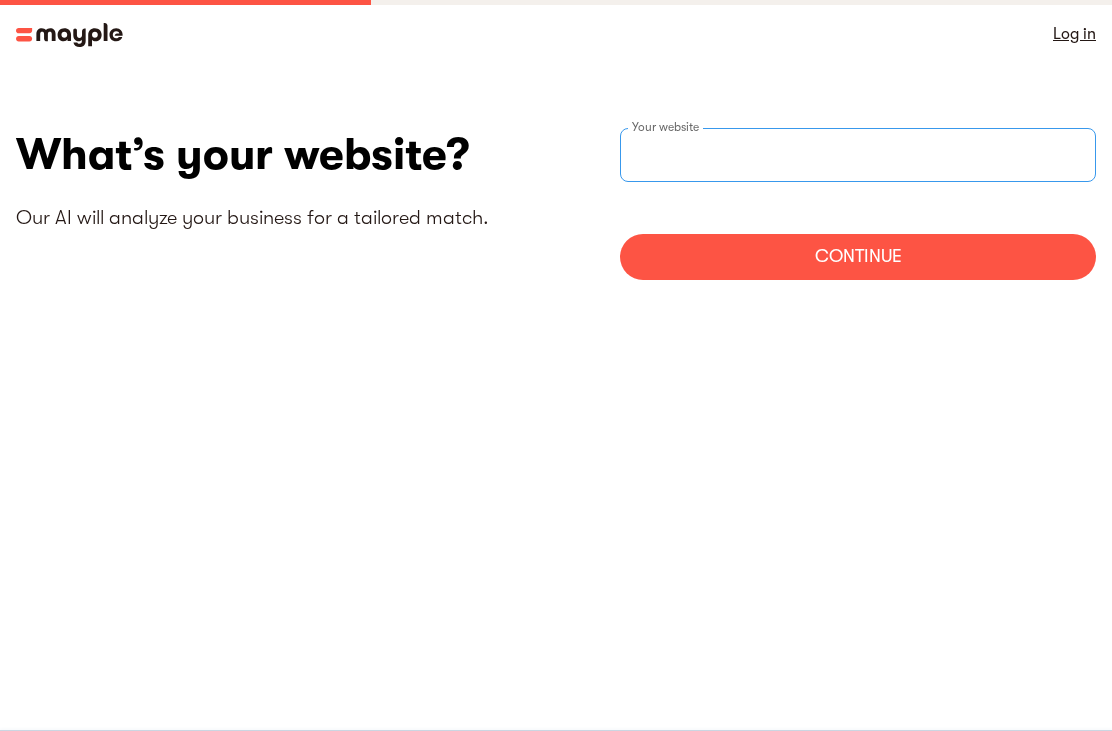 click at bounding box center (858, 155) 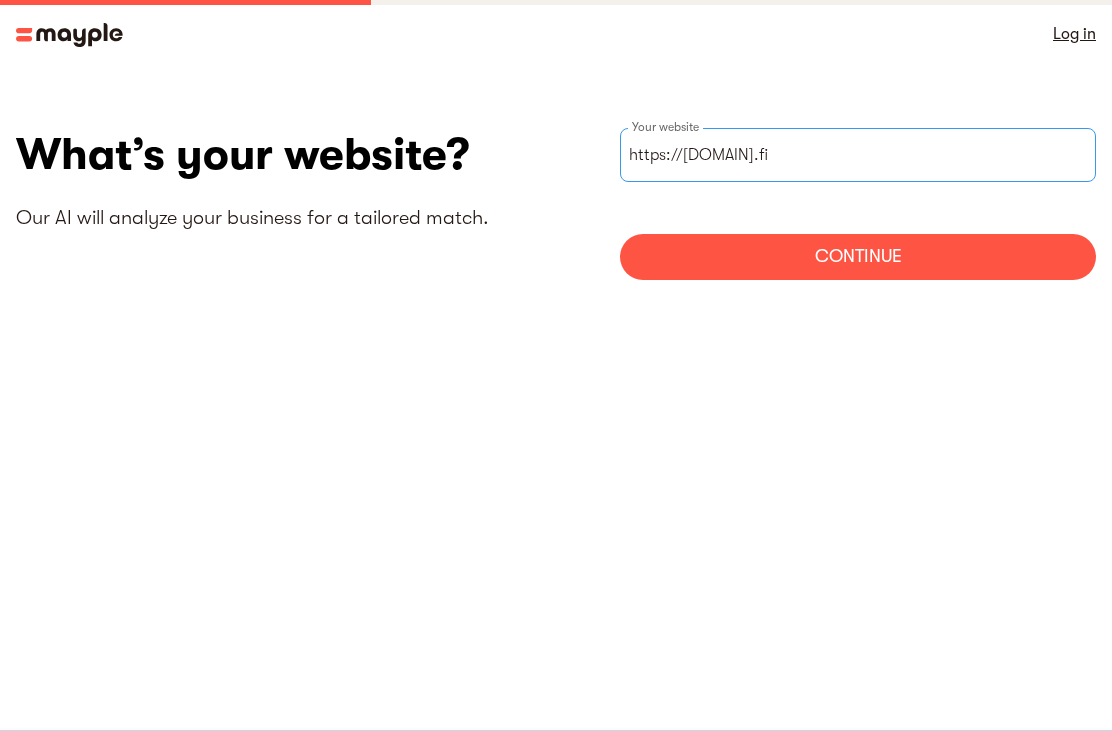 type on "https://Cuban.fit" 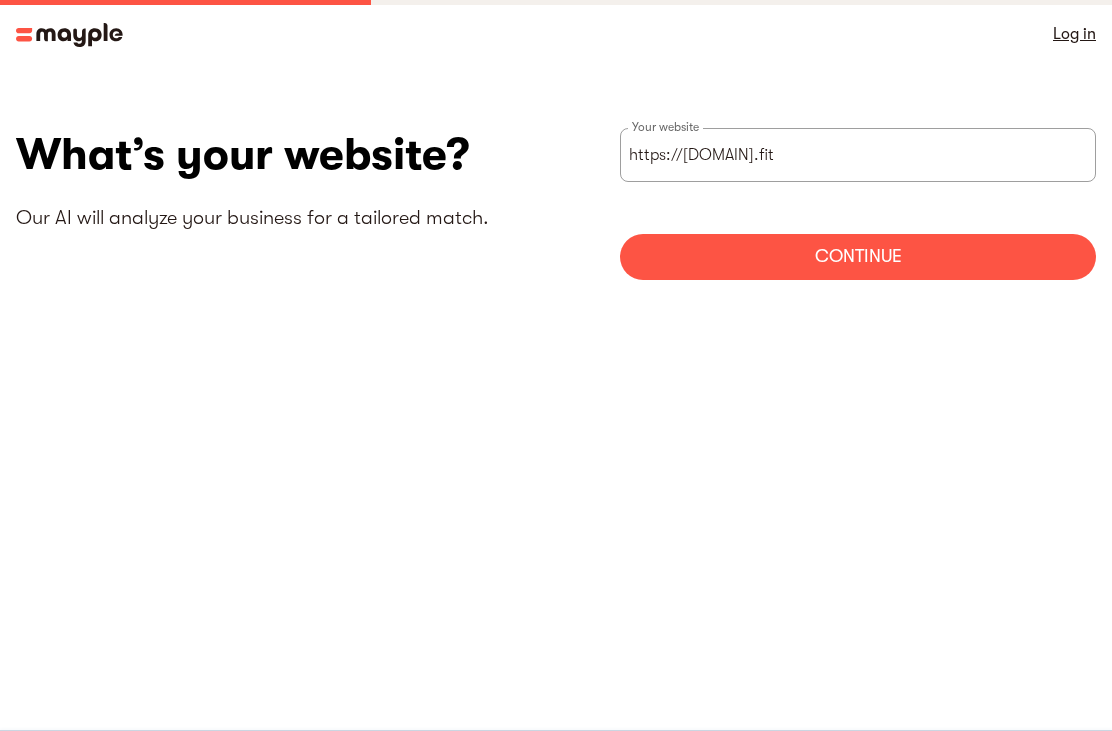 click on "Continue" at bounding box center [858, 257] 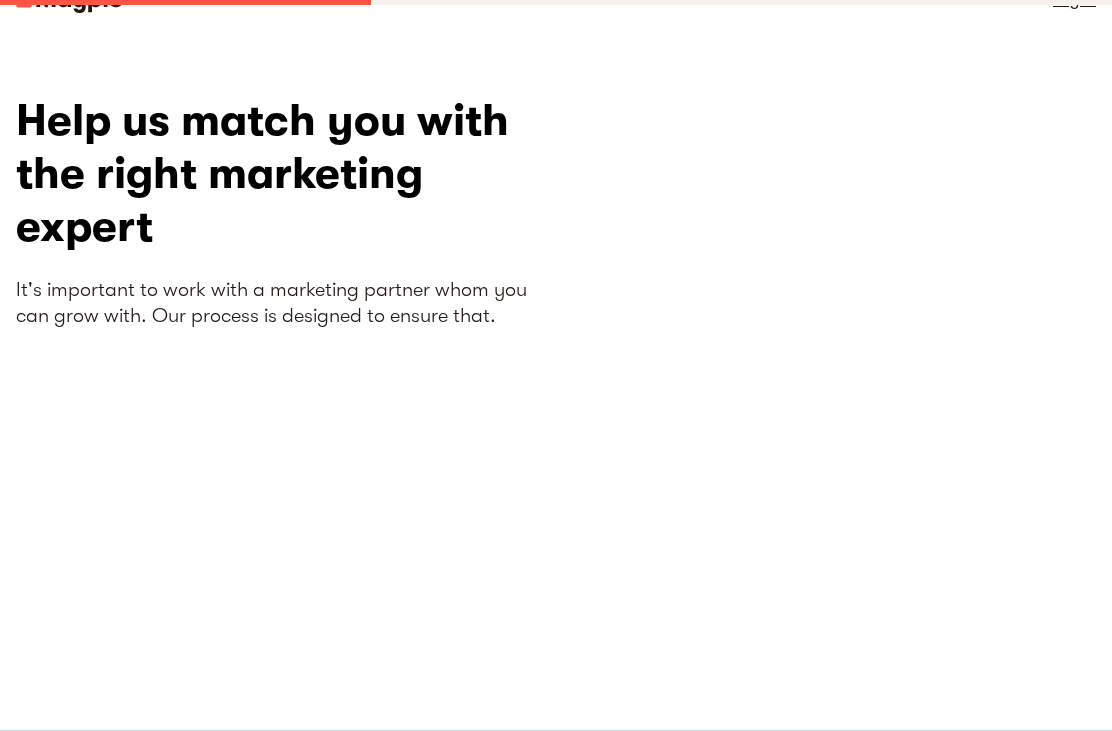 scroll, scrollTop: 0, scrollLeft: 0, axis: both 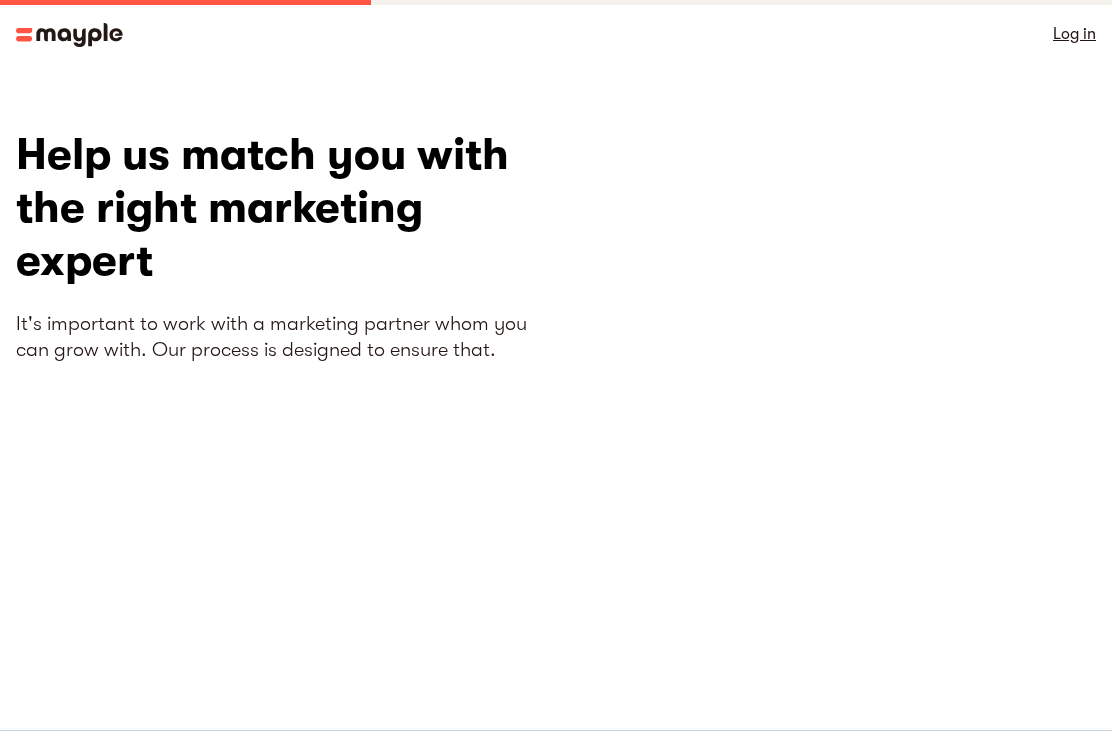 click on "Log in" at bounding box center [1074, 34] 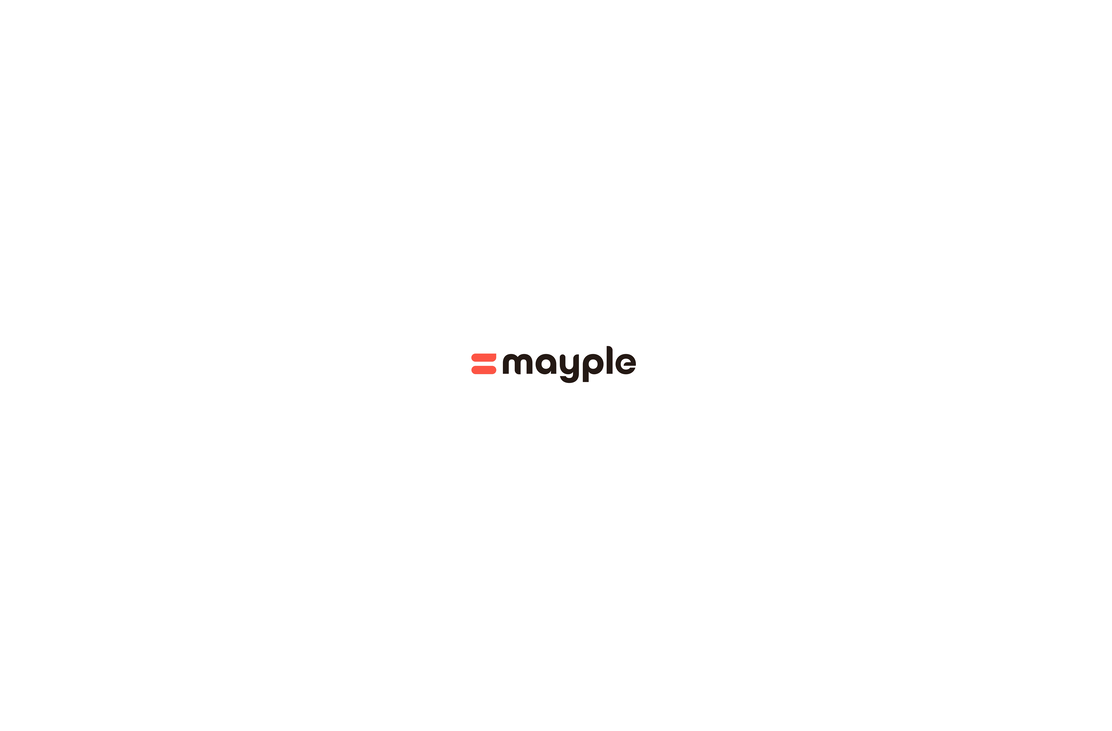scroll, scrollTop: 0, scrollLeft: 0, axis: both 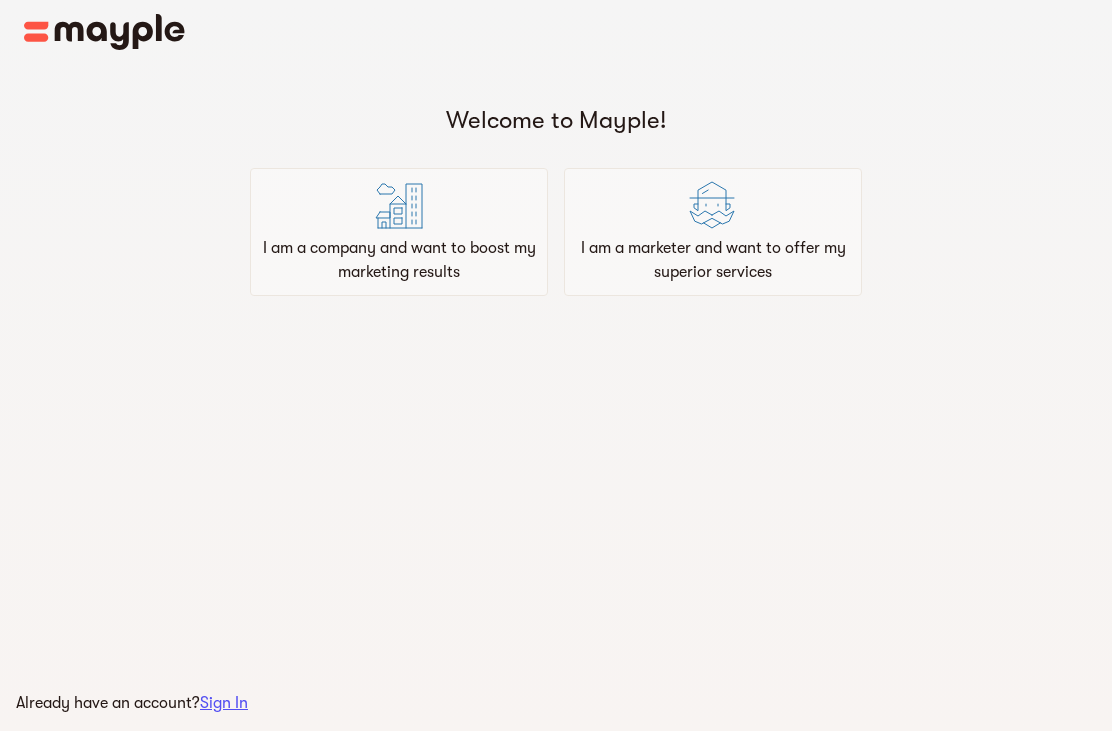click at bounding box center (399, 205) 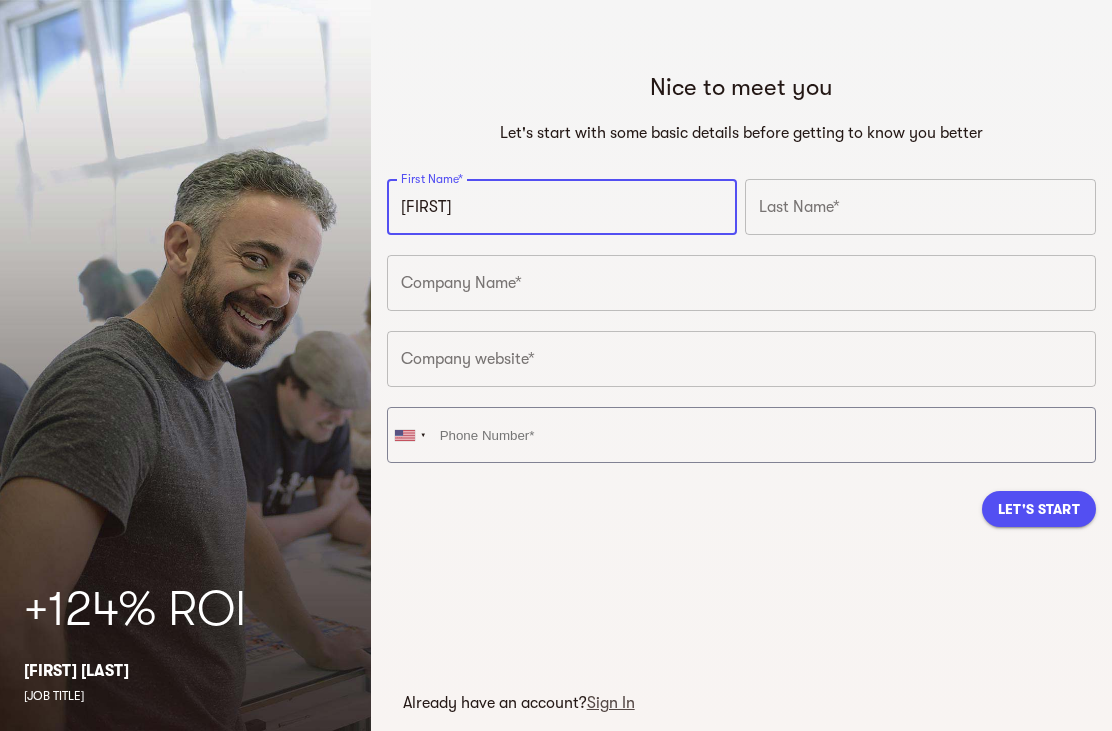 type on "[FIRST]" 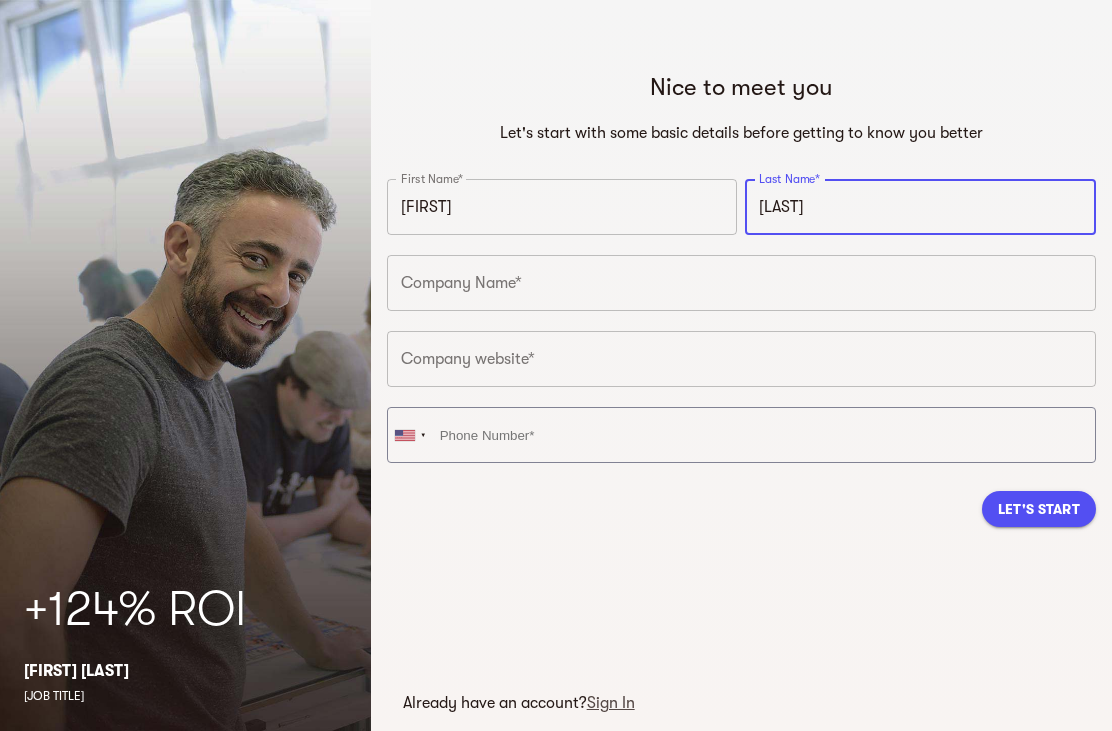 type on "[LAST]" 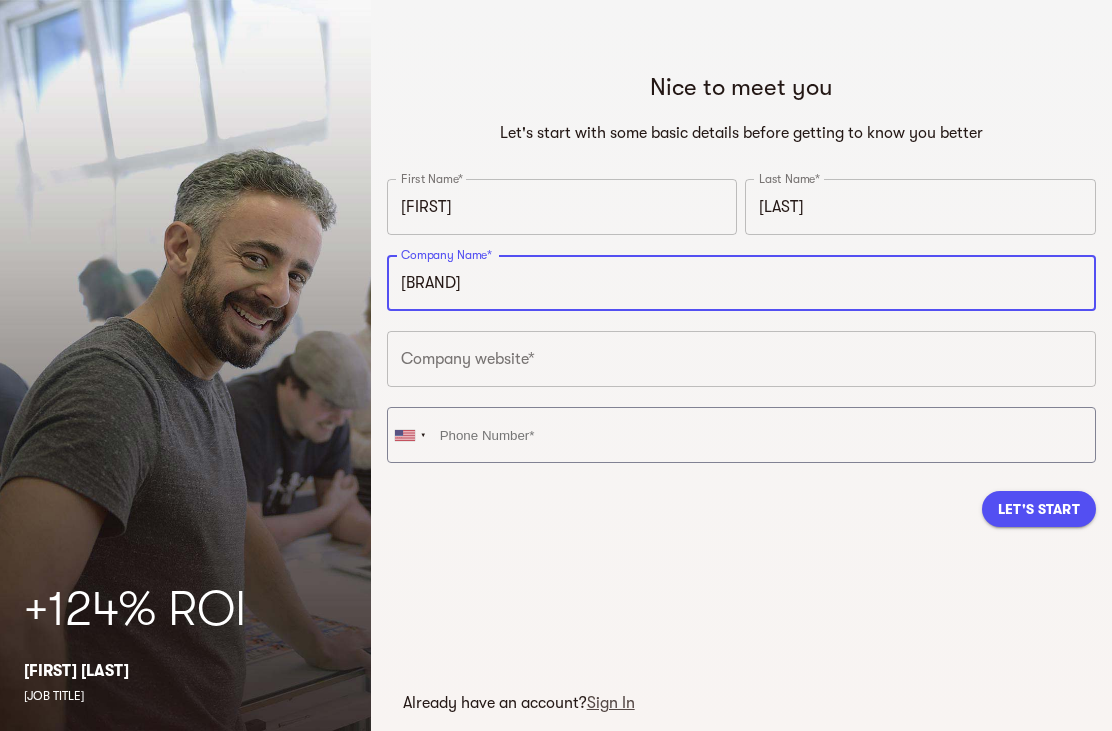 type on "[BRAND]" 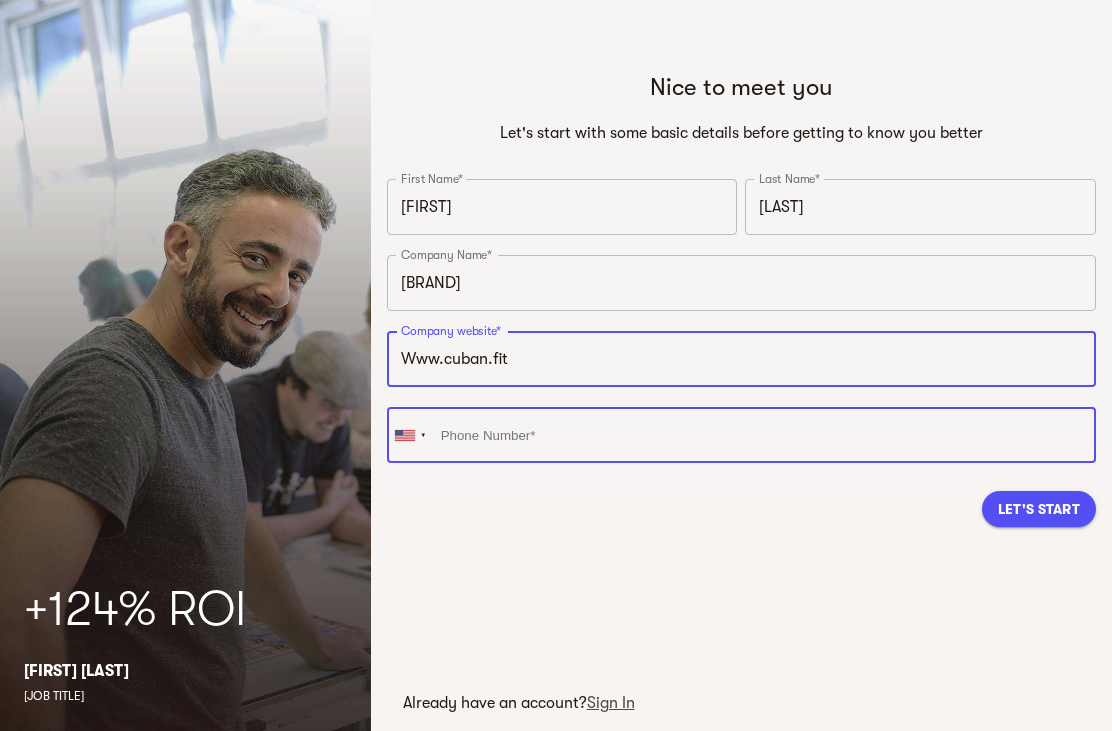 click at bounding box center (741, 435) 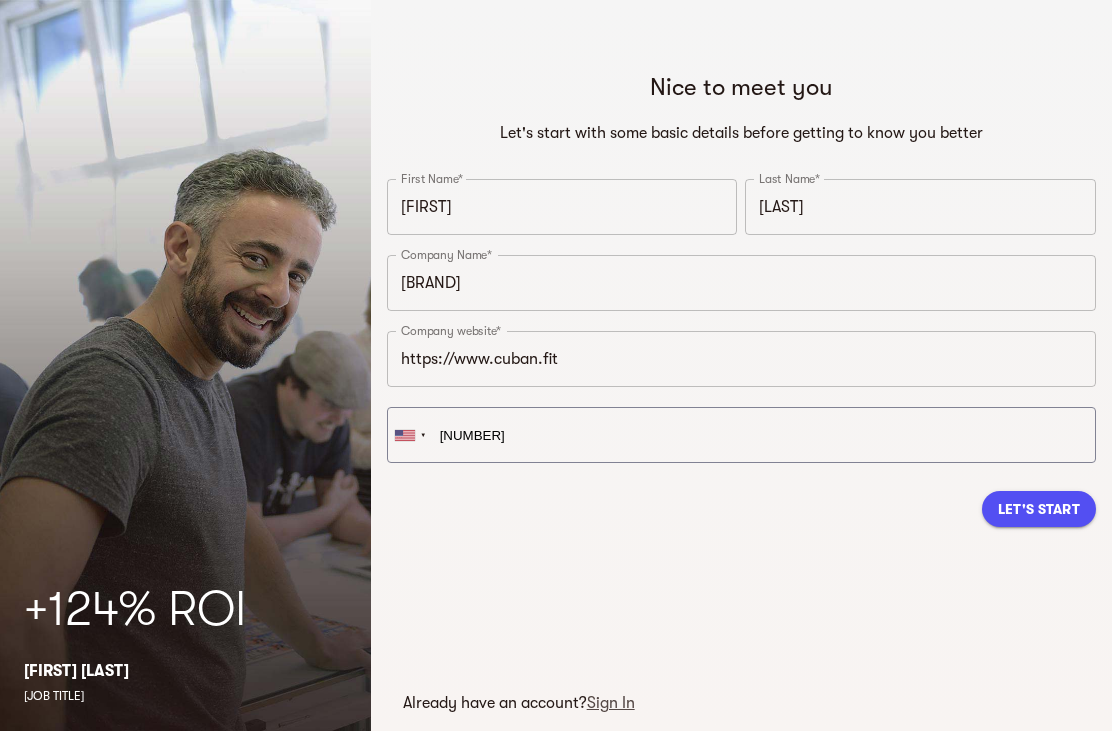 click on "Let's Start" at bounding box center [1039, 509] 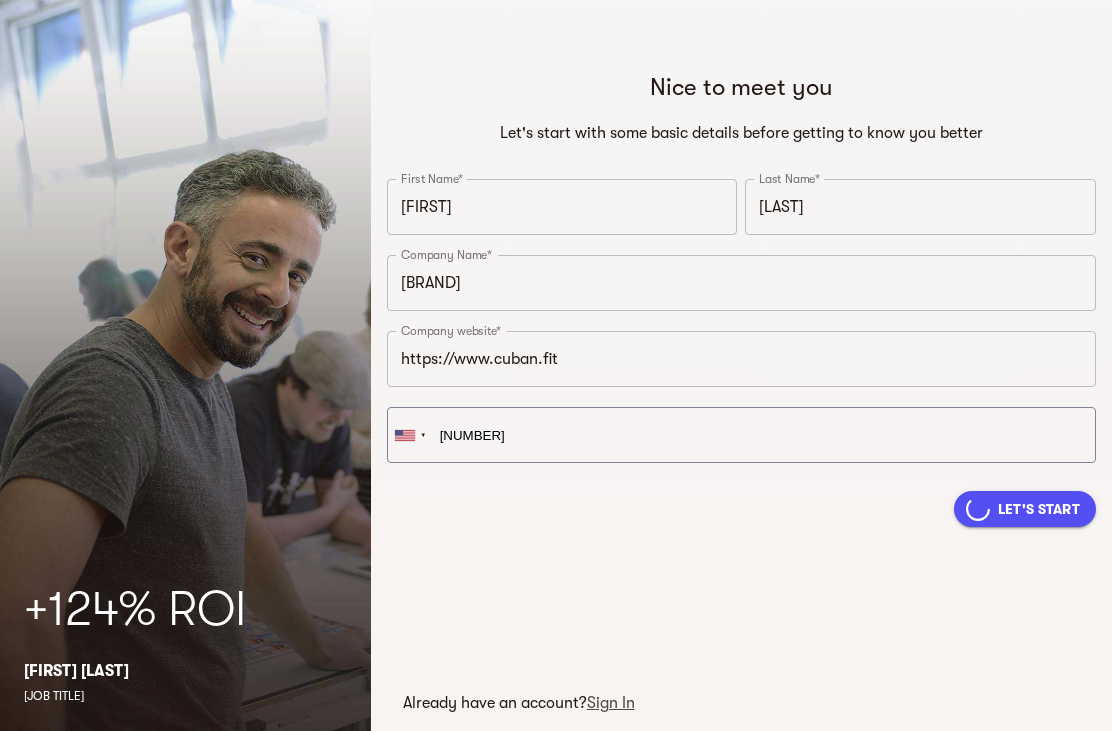 type on "[PHONE]" 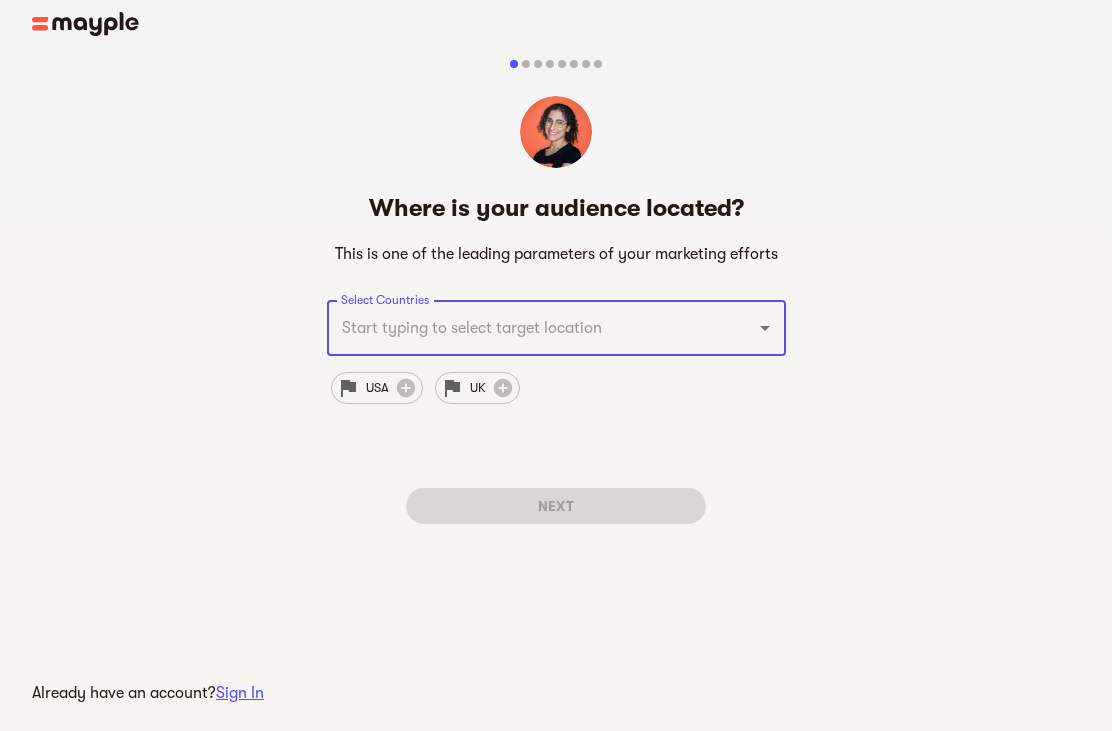 click at bounding box center (751, 328) 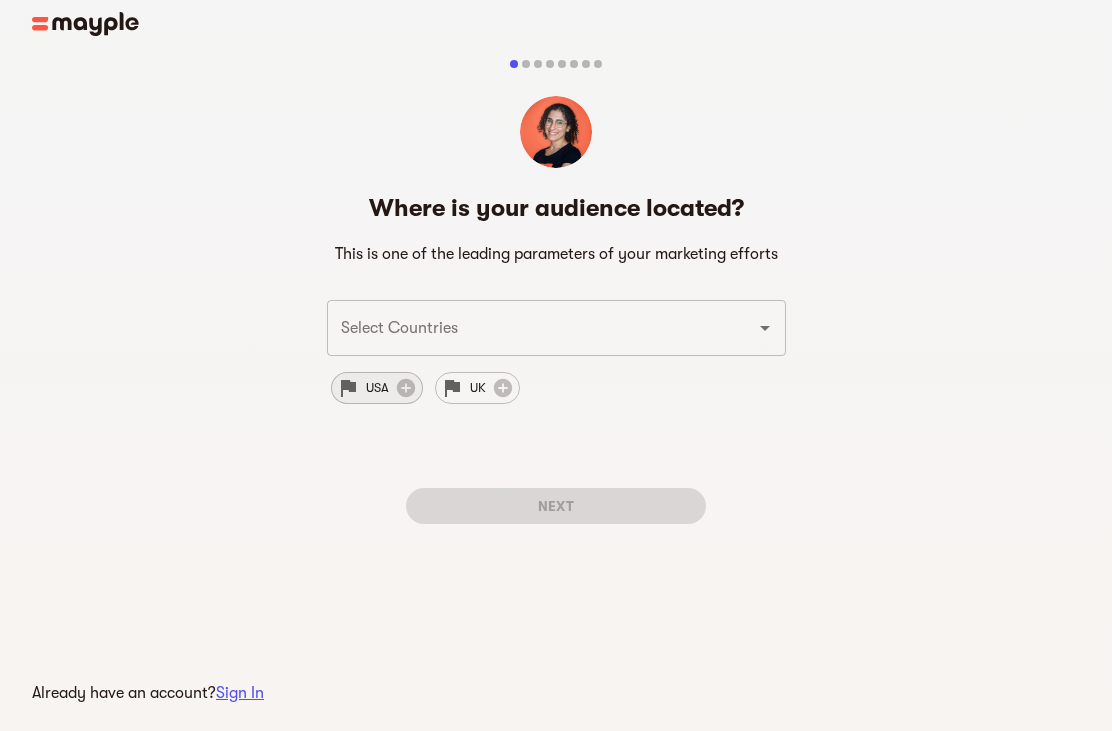 click on "USA" at bounding box center [377, 388] 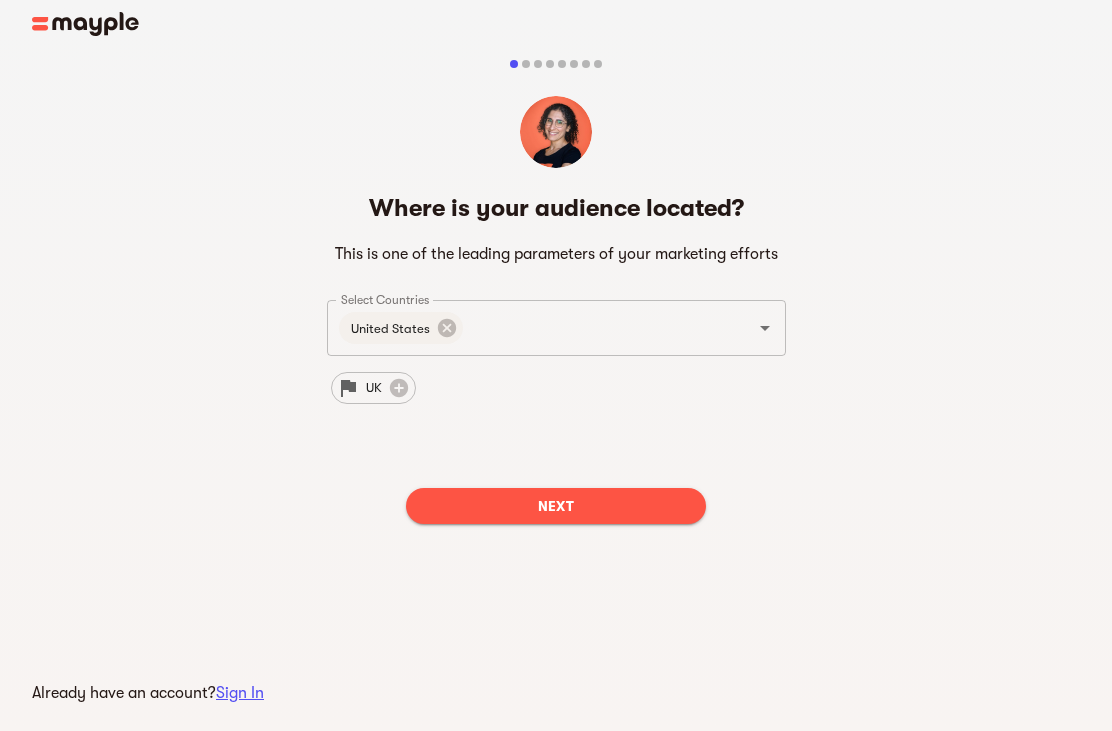 click on "Next" at bounding box center [556, 506] 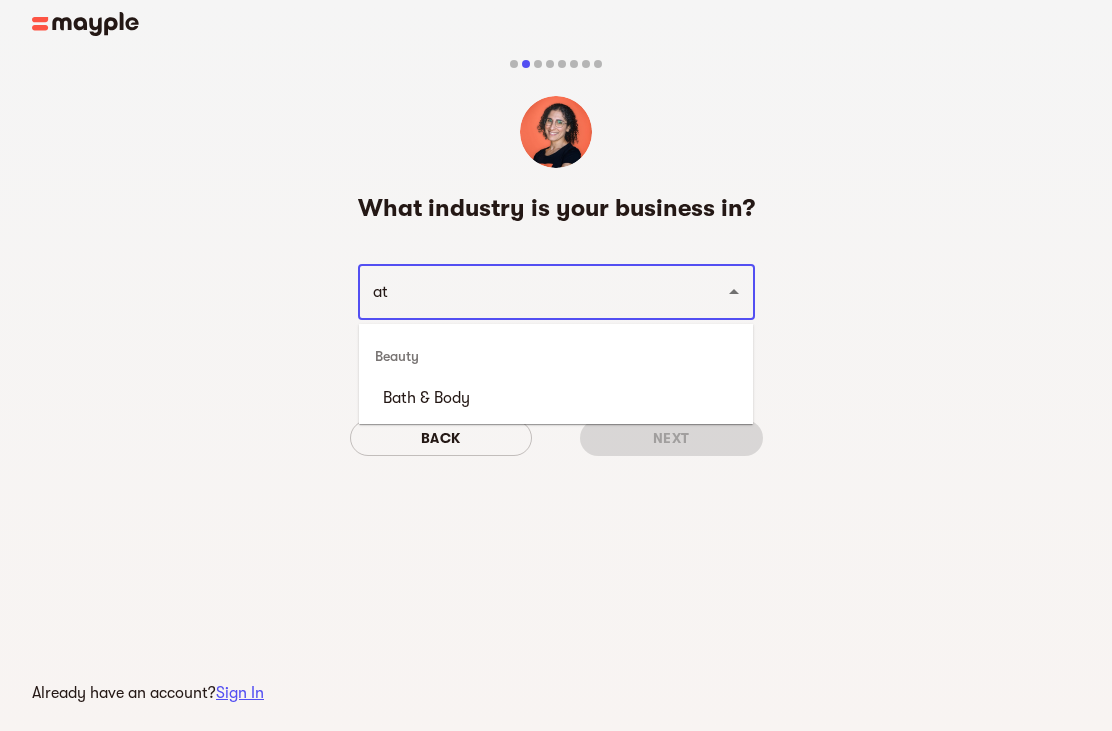 type on "a" 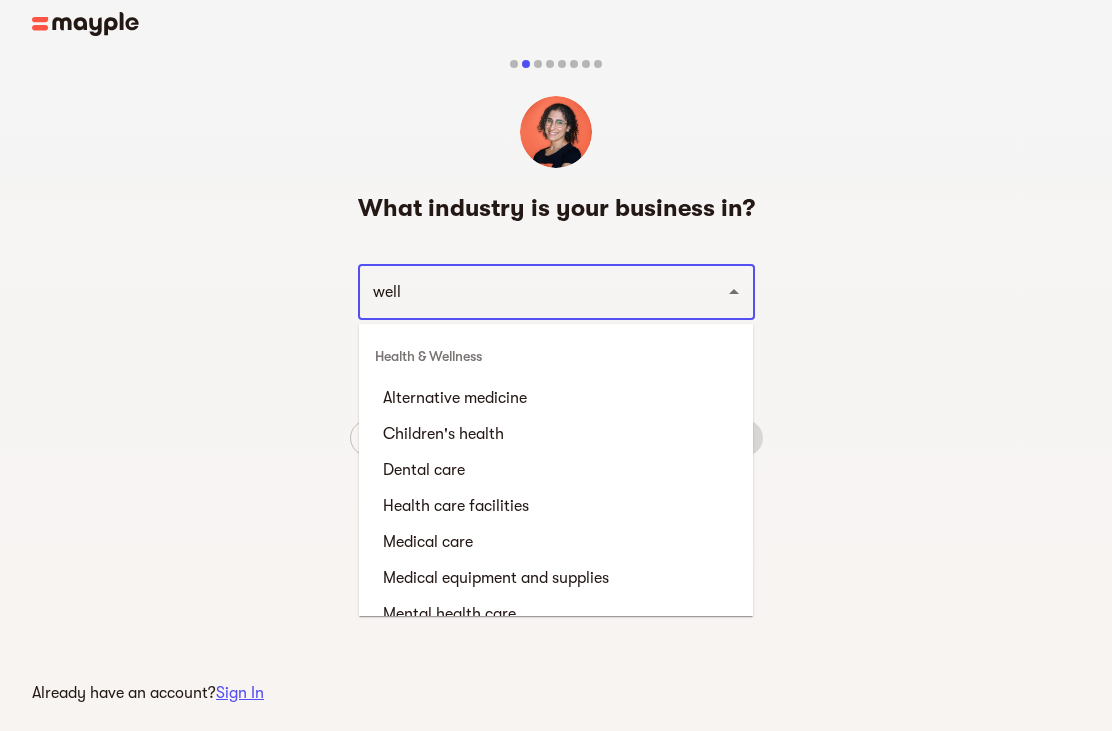 click on "Health & Wellness" at bounding box center (556, 356) 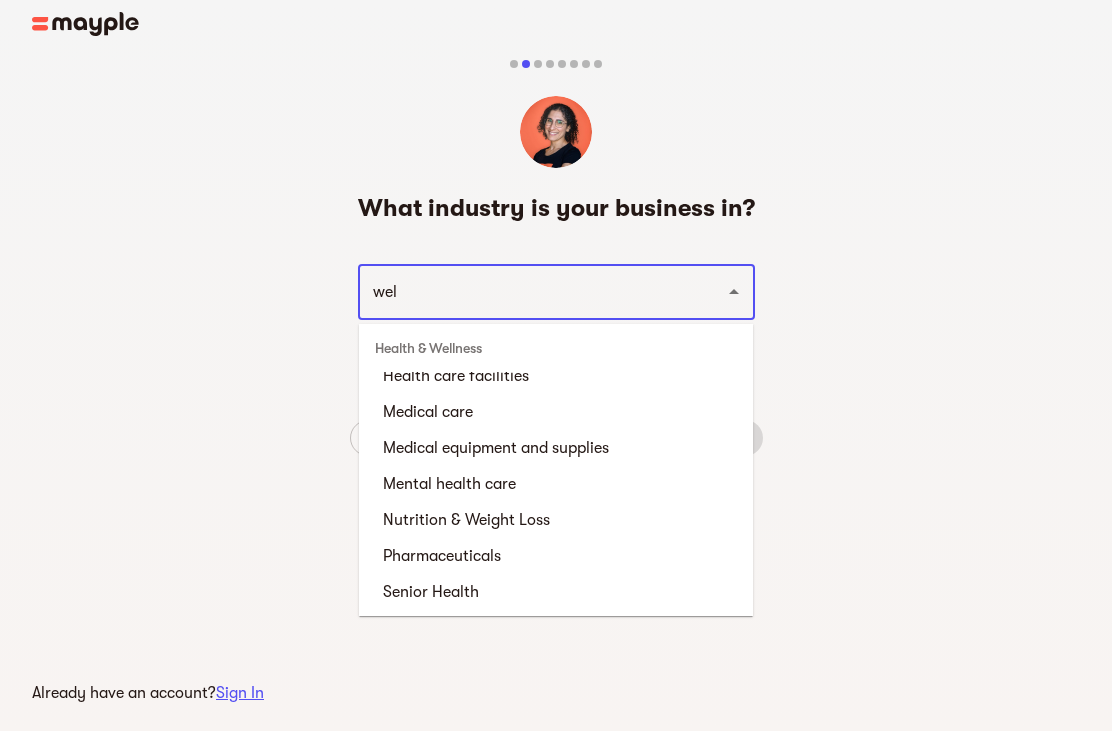 scroll, scrollTop: 0, scrollLeft: 0, axis: both 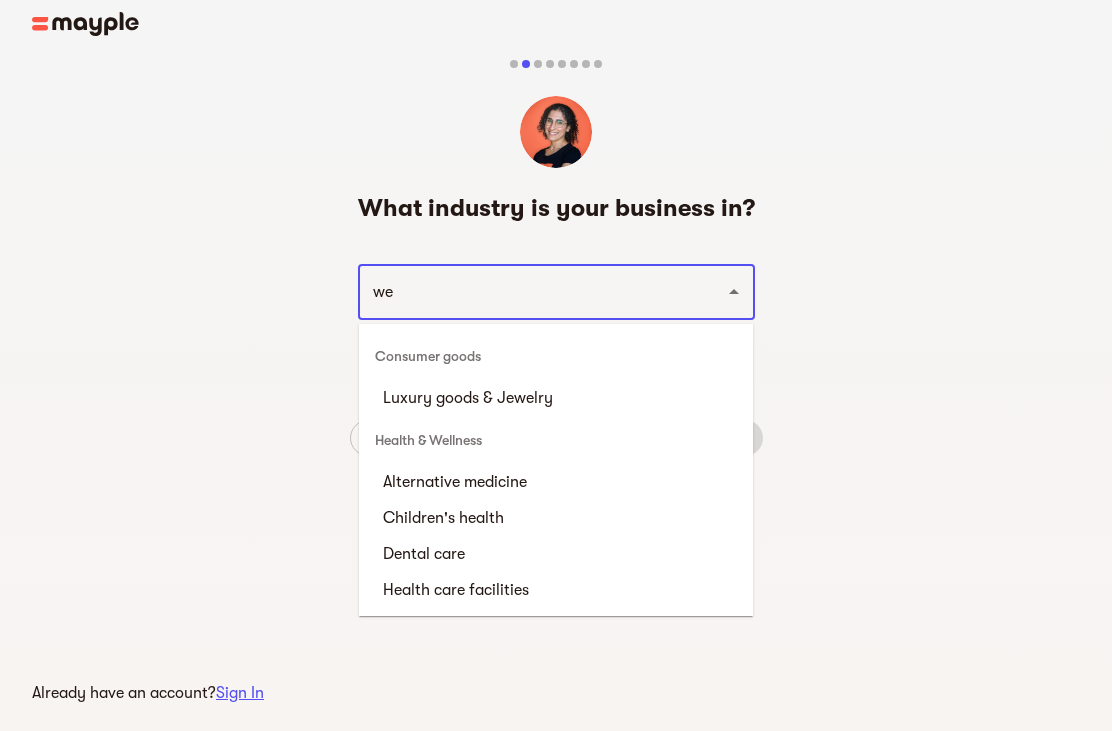 type on "w" 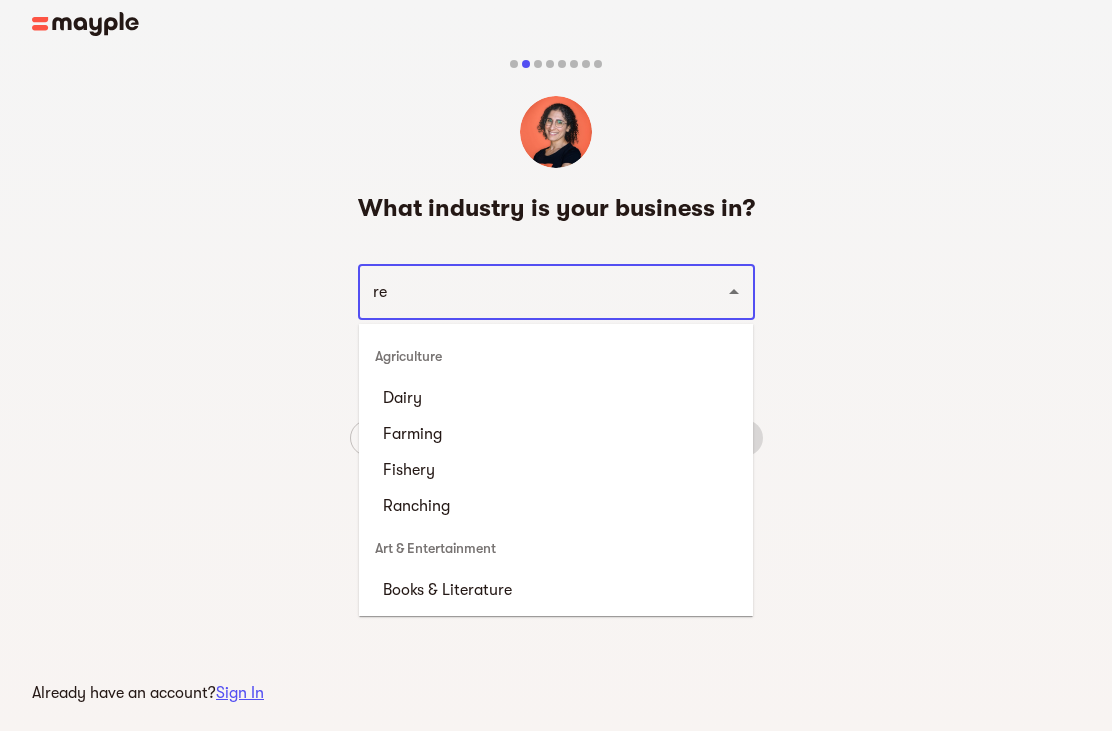 type on "r" 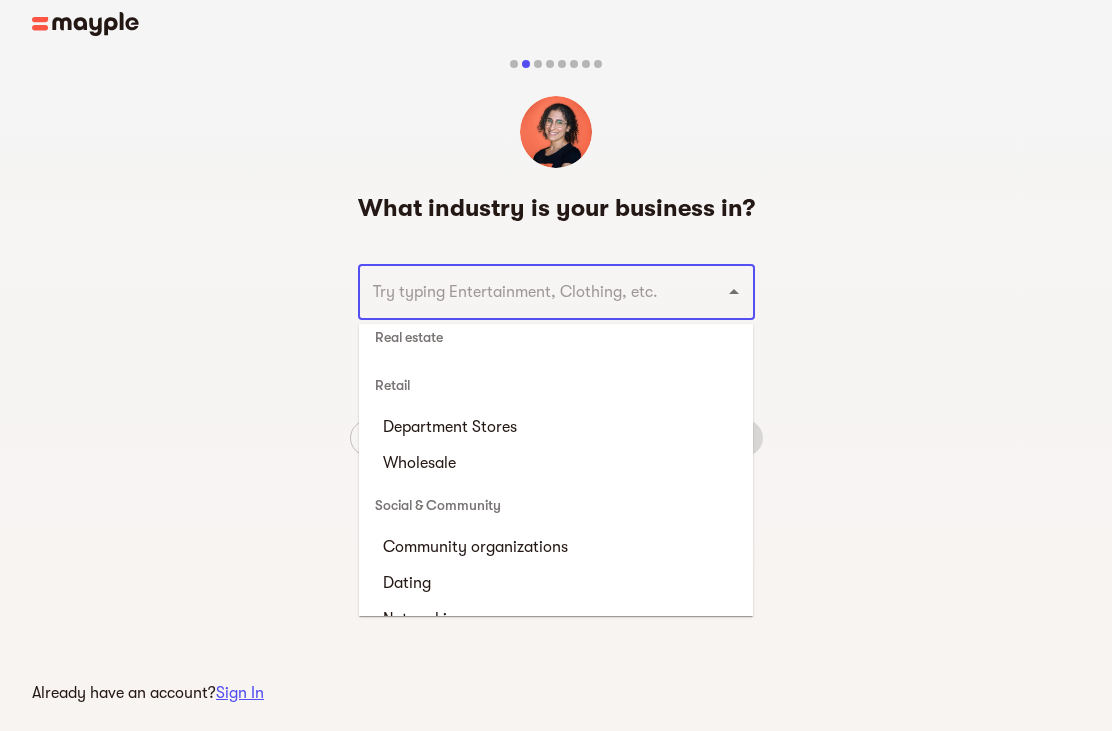 scroll, scrollTop: 6039, scrollLeft: 0, axis: vertical 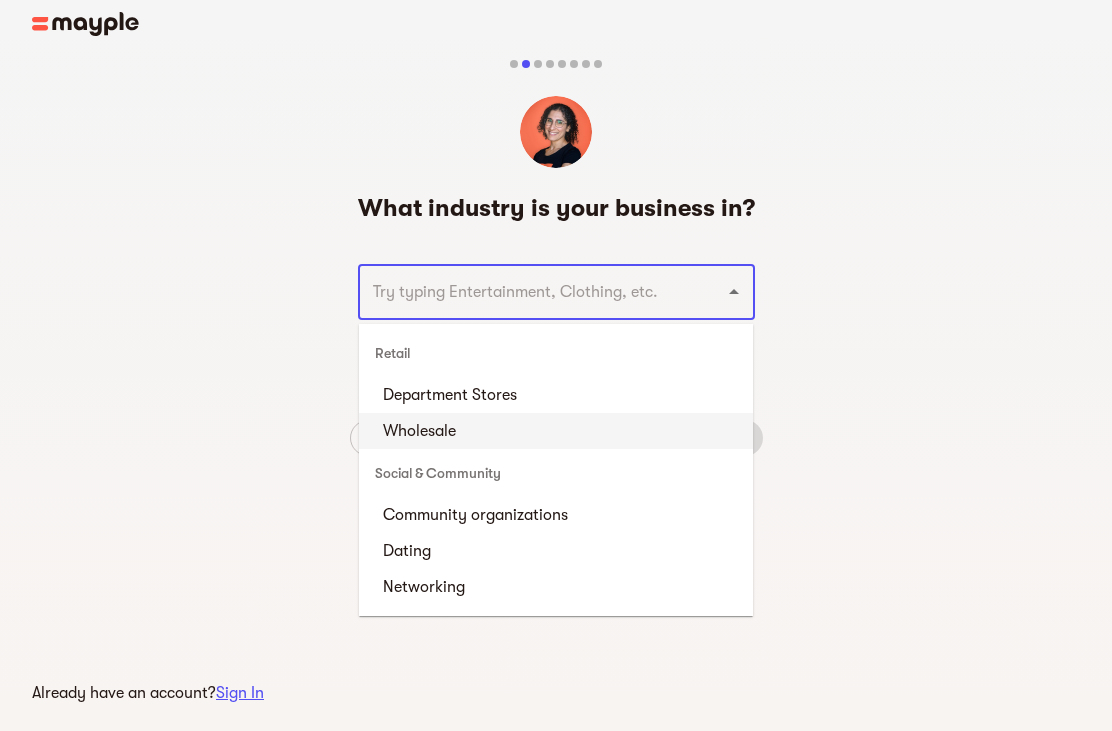 click on "Wholesale" at bounding box center [556, 431] 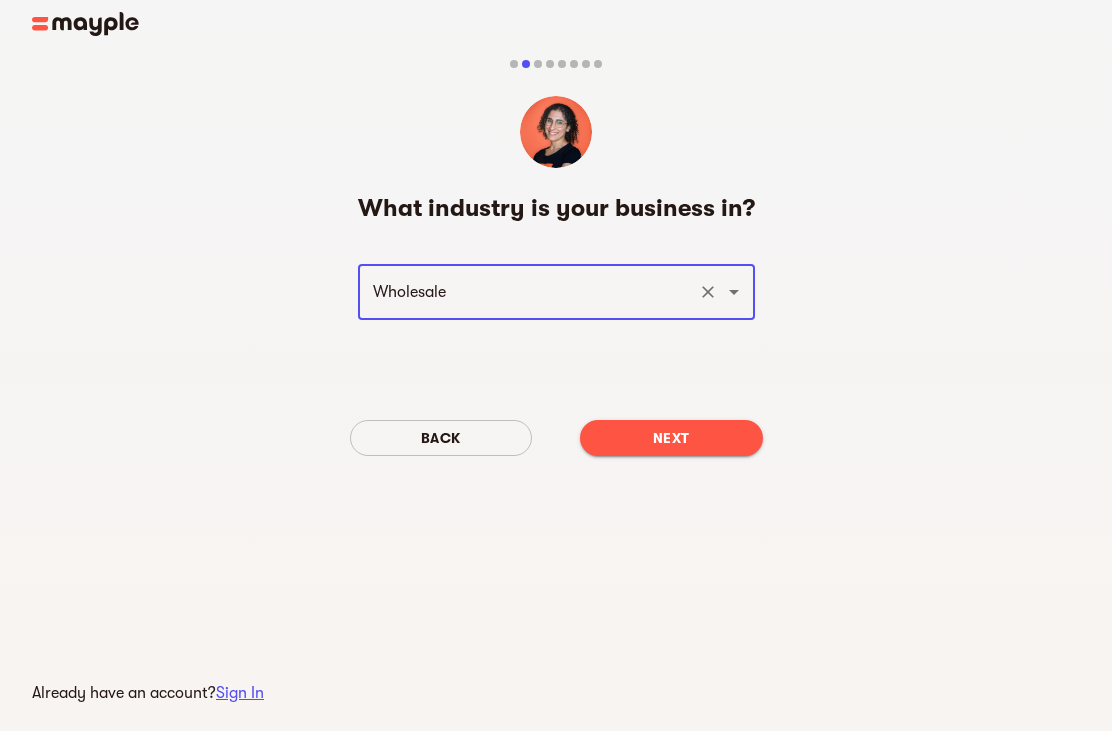 click on "Next" at bounding box center [671, 438] 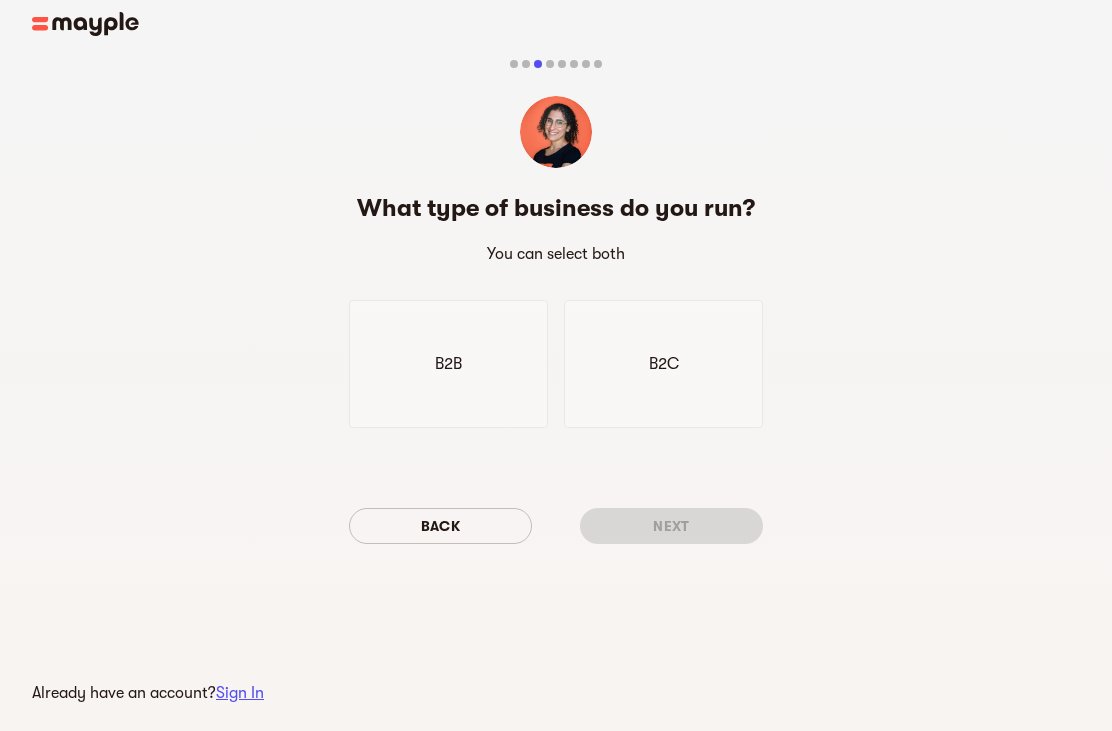 click on "B2C" at bounding box center (663, 364) 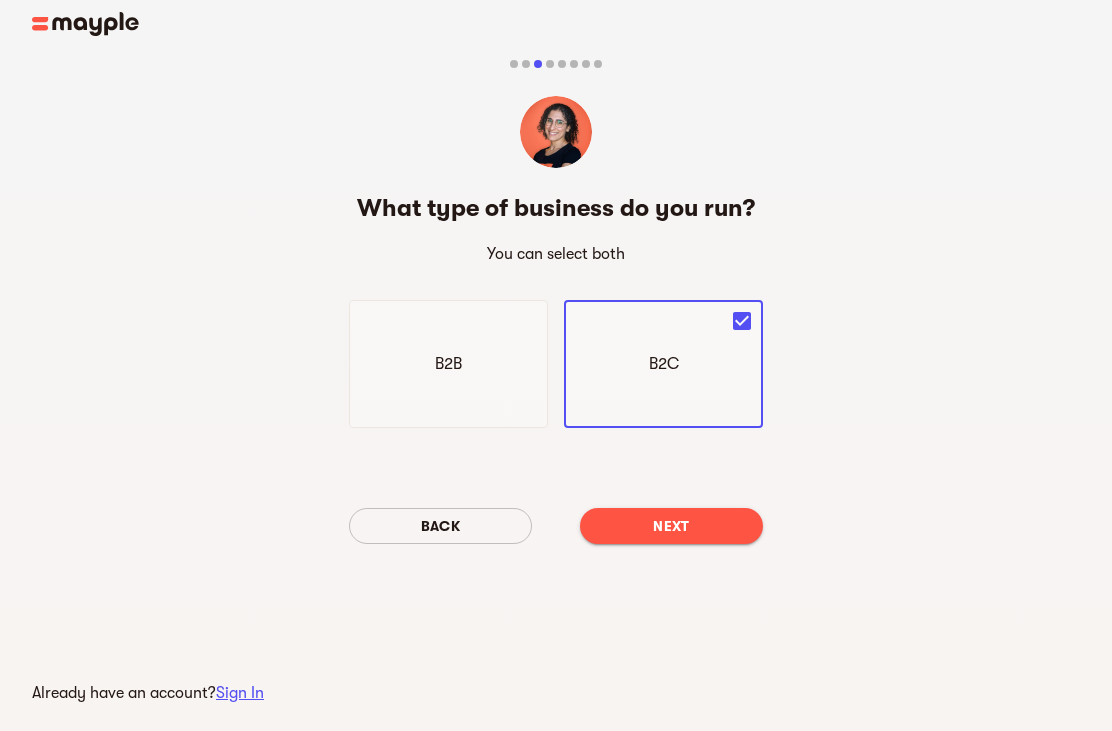 click on "Next" at bounding box center (671, 526) 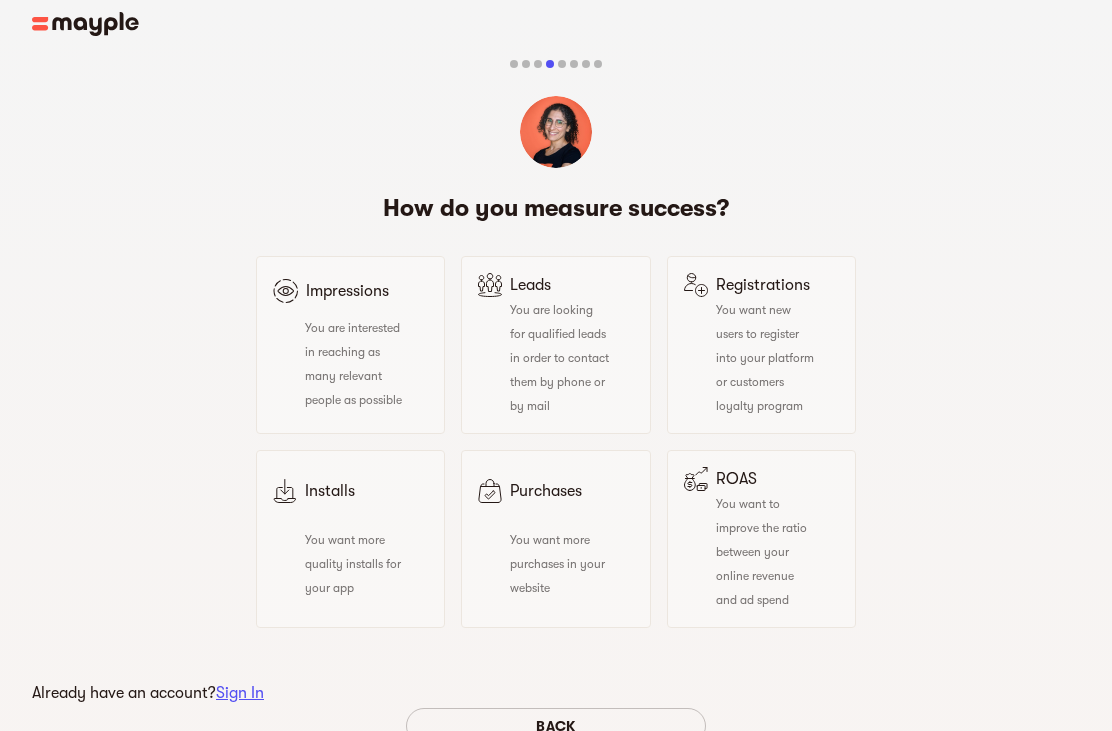 click on "Purchases You want more purchases in your website" at bounding box center (555, 539) 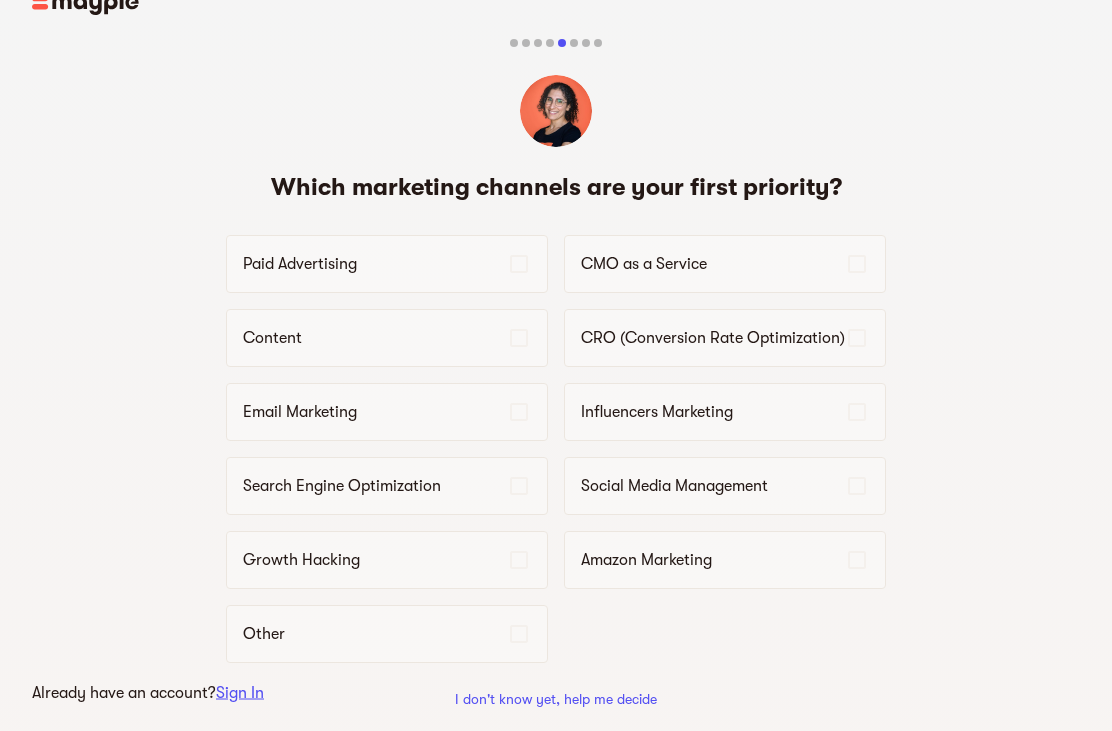 click on "Email Marketing" at bounding box center (387, 413) 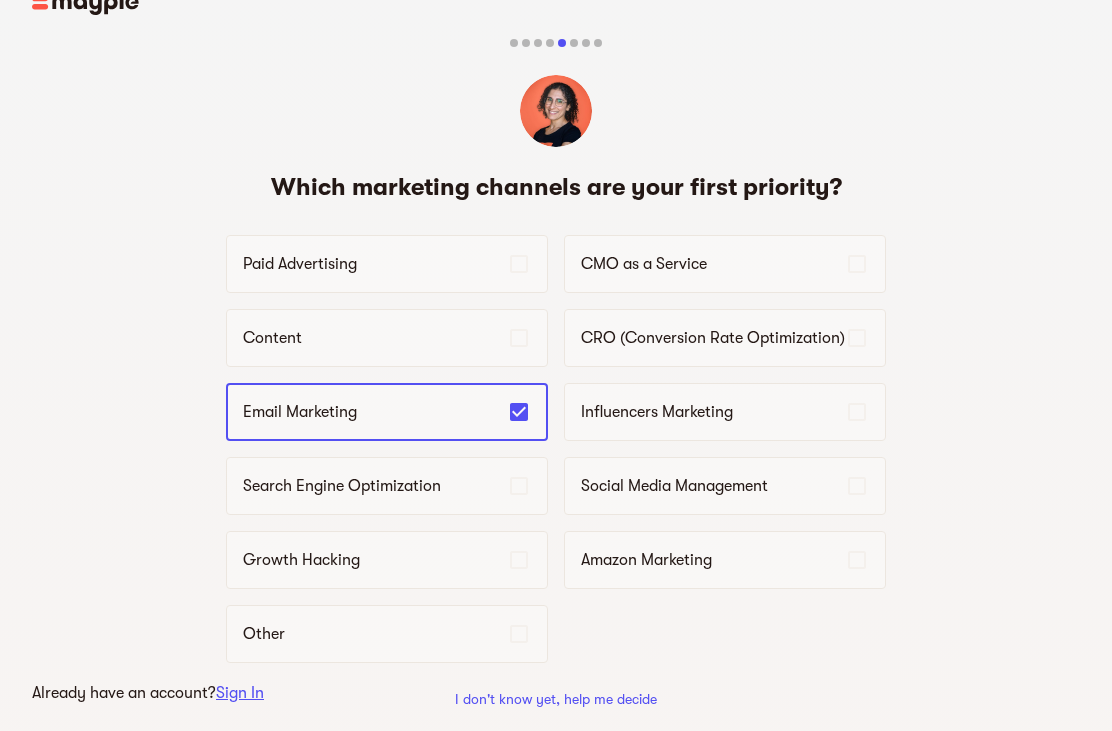 click on "Content" at bounding box center (387, 338) 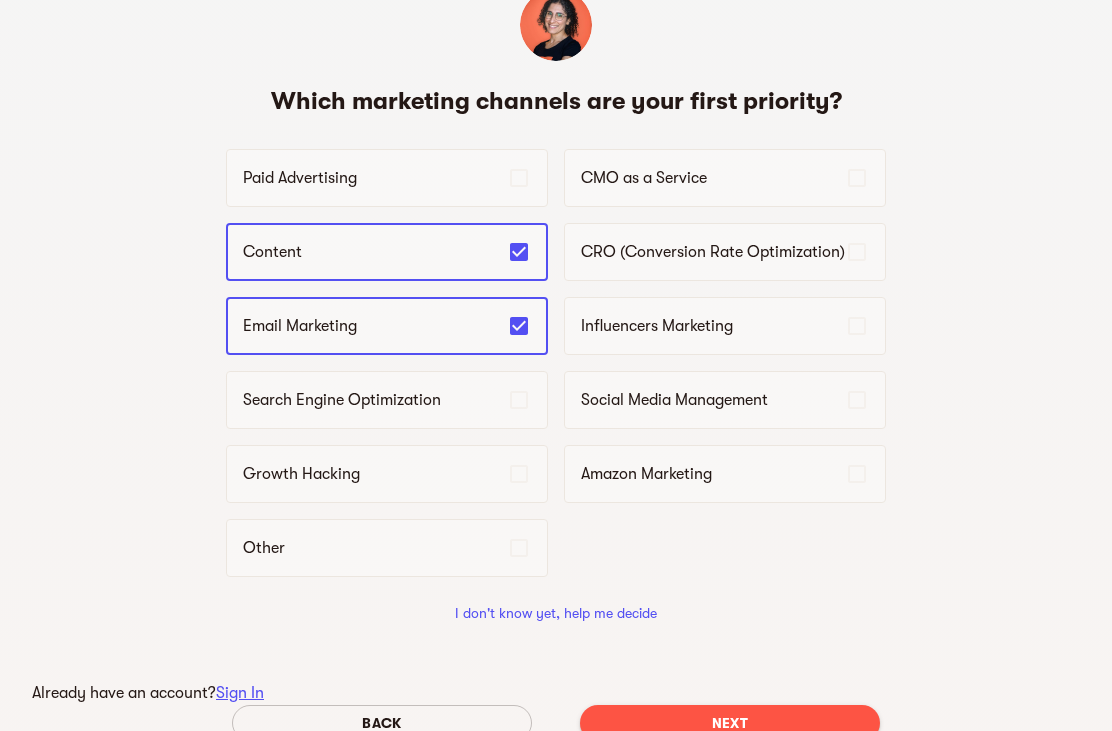 scroll, scrollTop: 165, scrollLeft: 0, axis: vertical 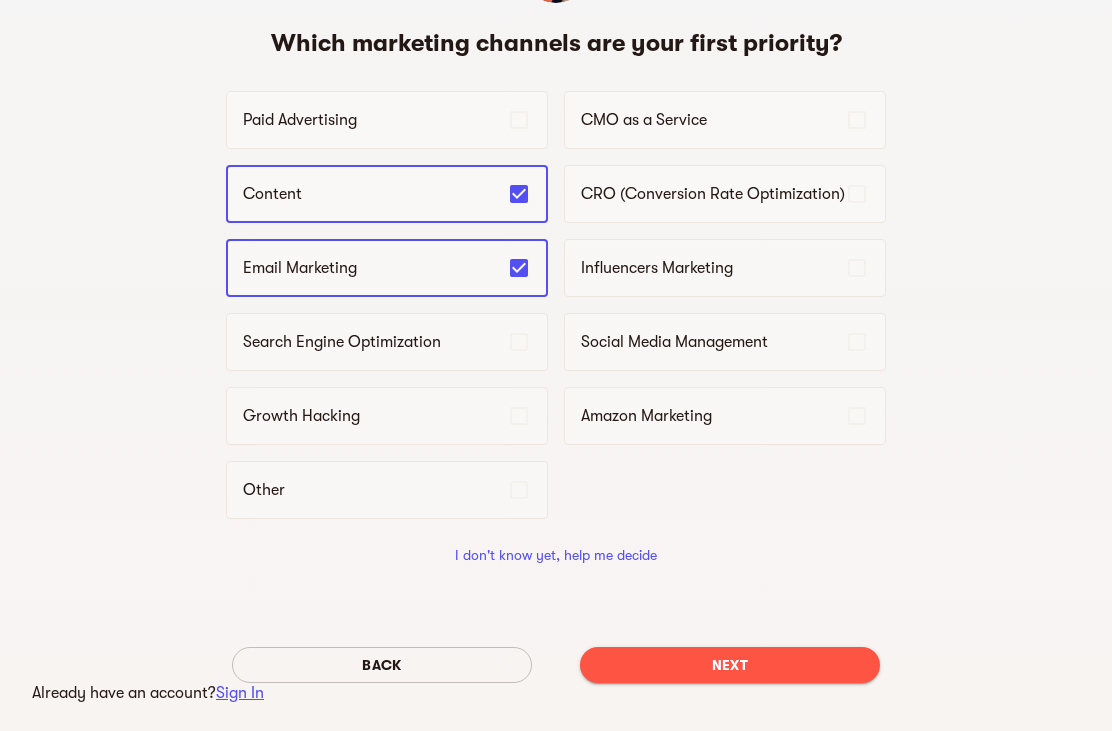click on "Next" at bounding box center [730, 665] 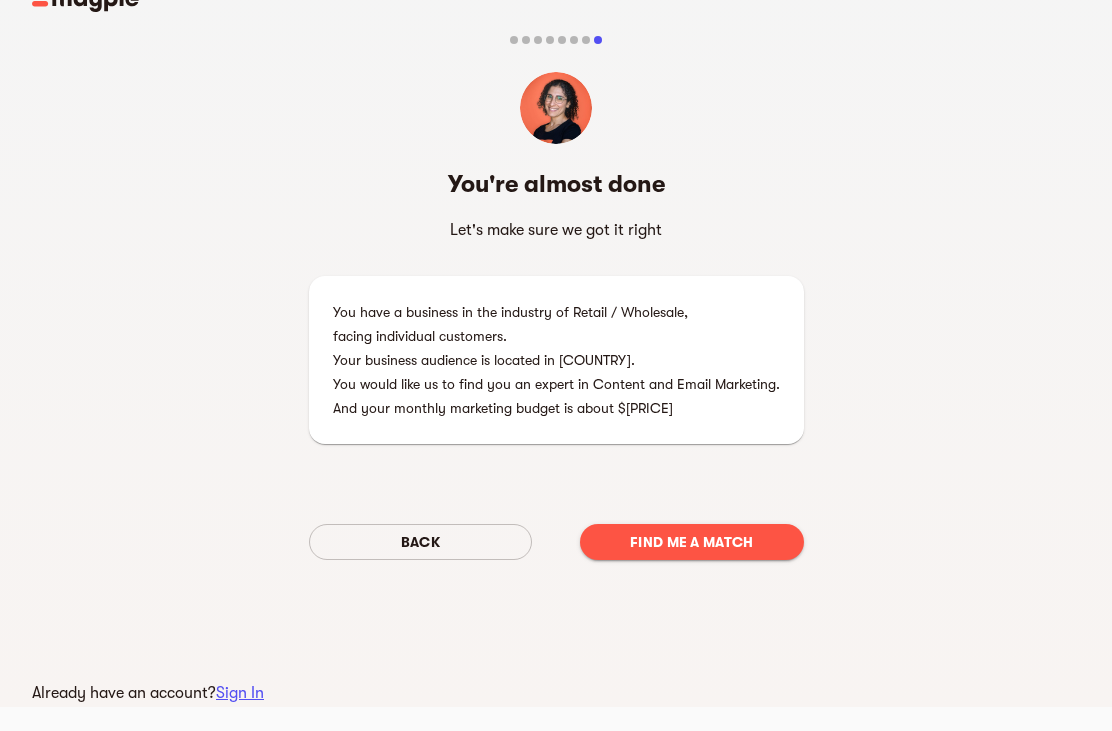 click on "And your monthly marketing budget is about $[PRICE]" at bounding box center [556, 408] 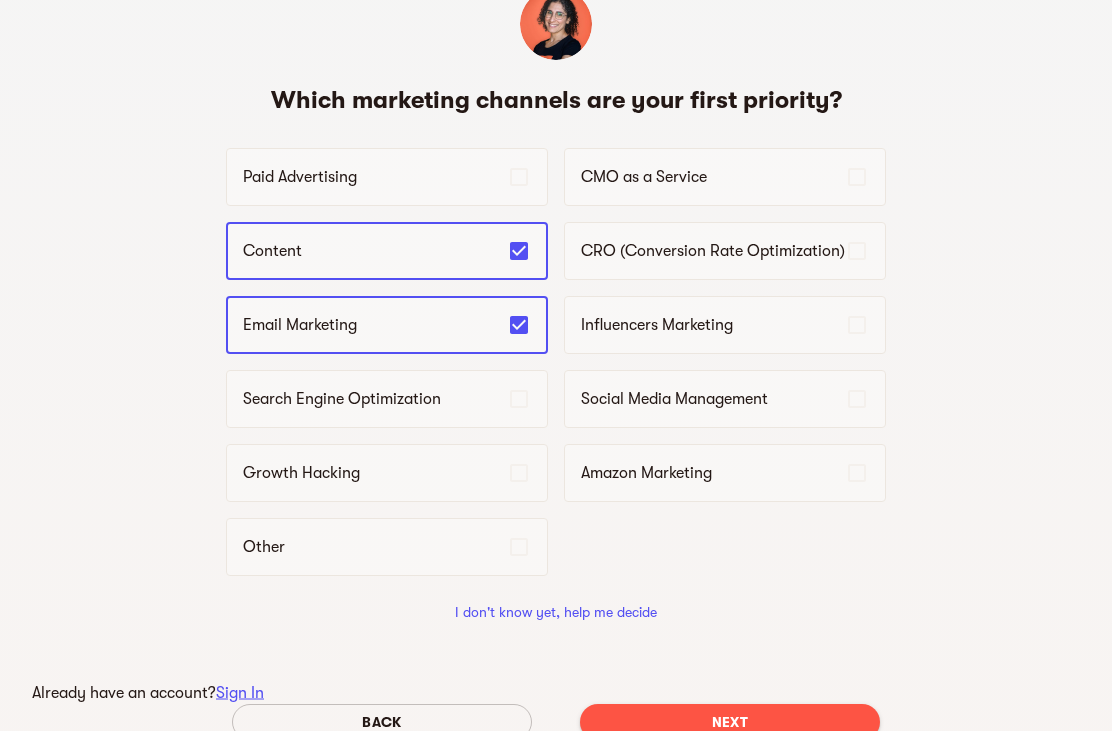 scroll, scrollTop: 109, scrollLeft: 0, axis: vertical 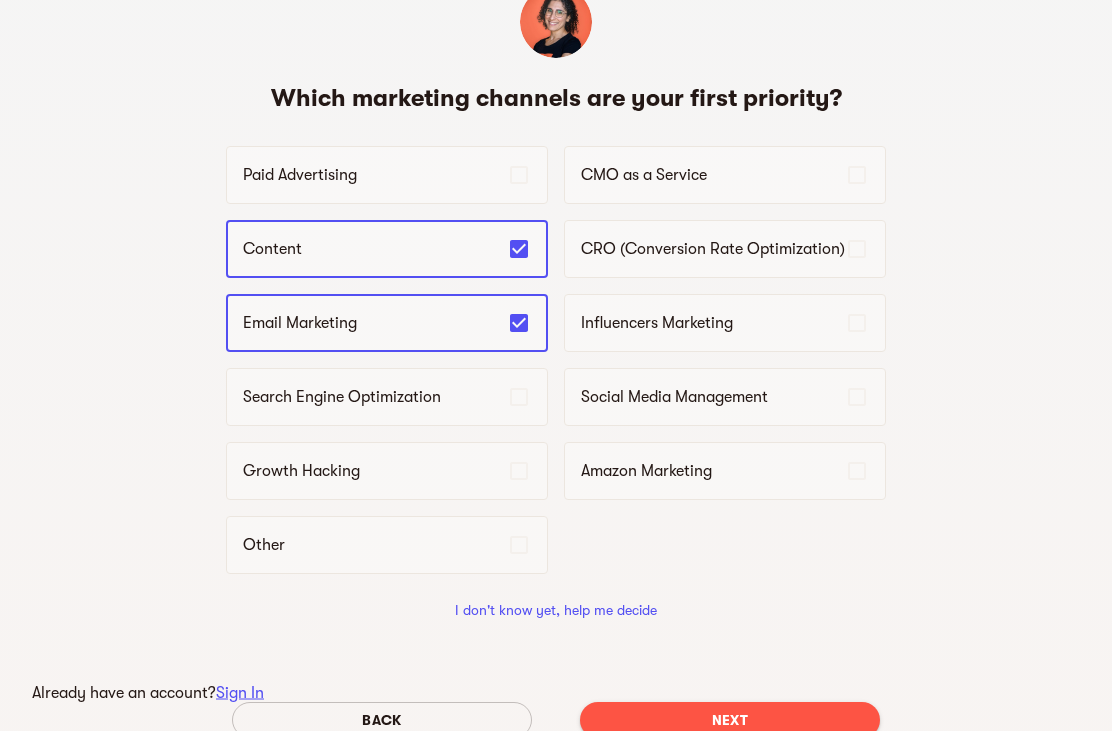 click on "I don't know yet, help me decide" at bounding box center (556, 611) 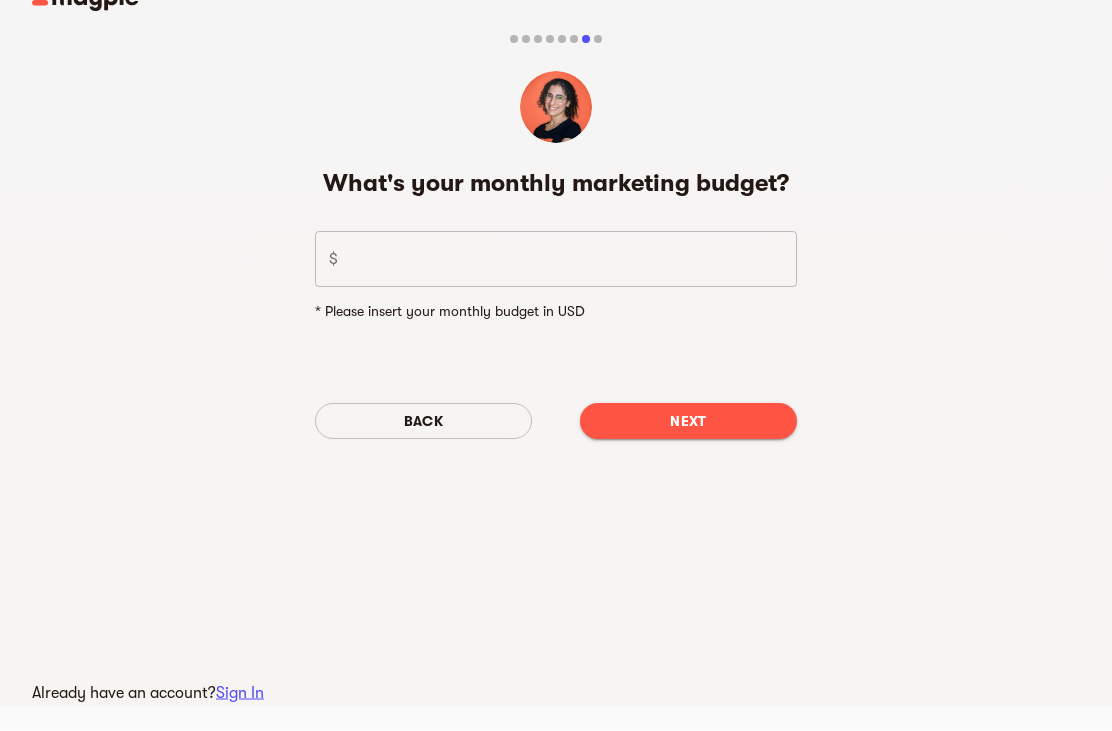 scroll, scrollTop: 24, scrollLeft: 0, axis: vertical 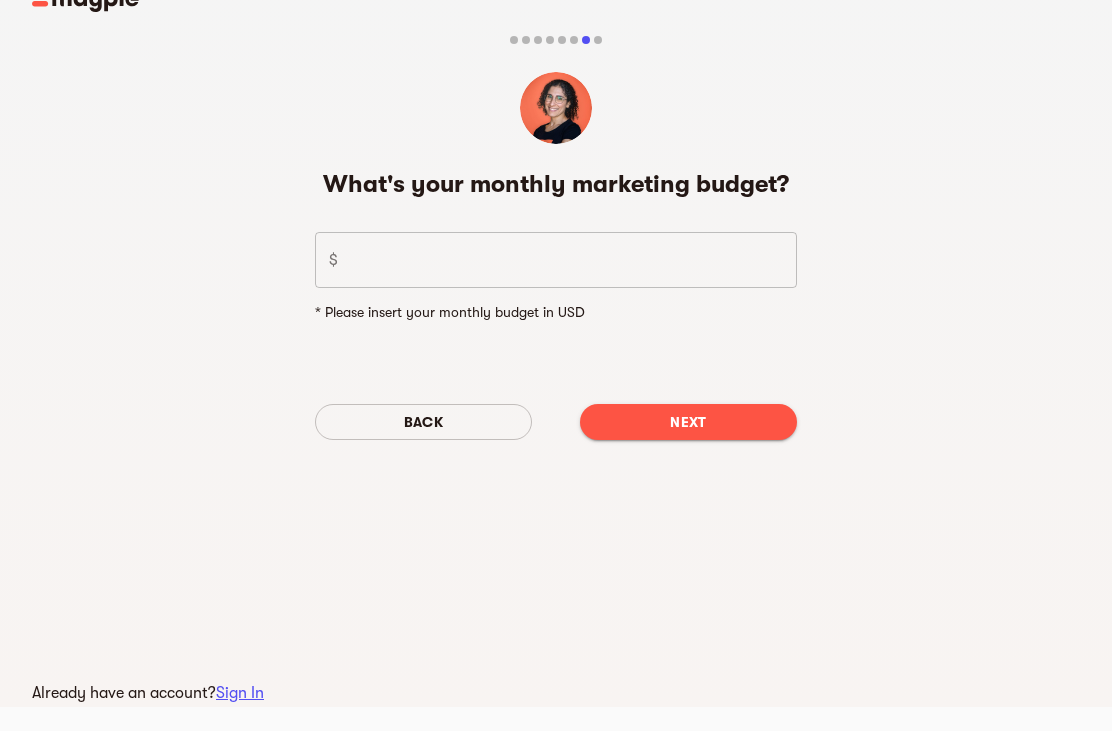 click on "[NUMBER]" at bounding box center [571, 260] 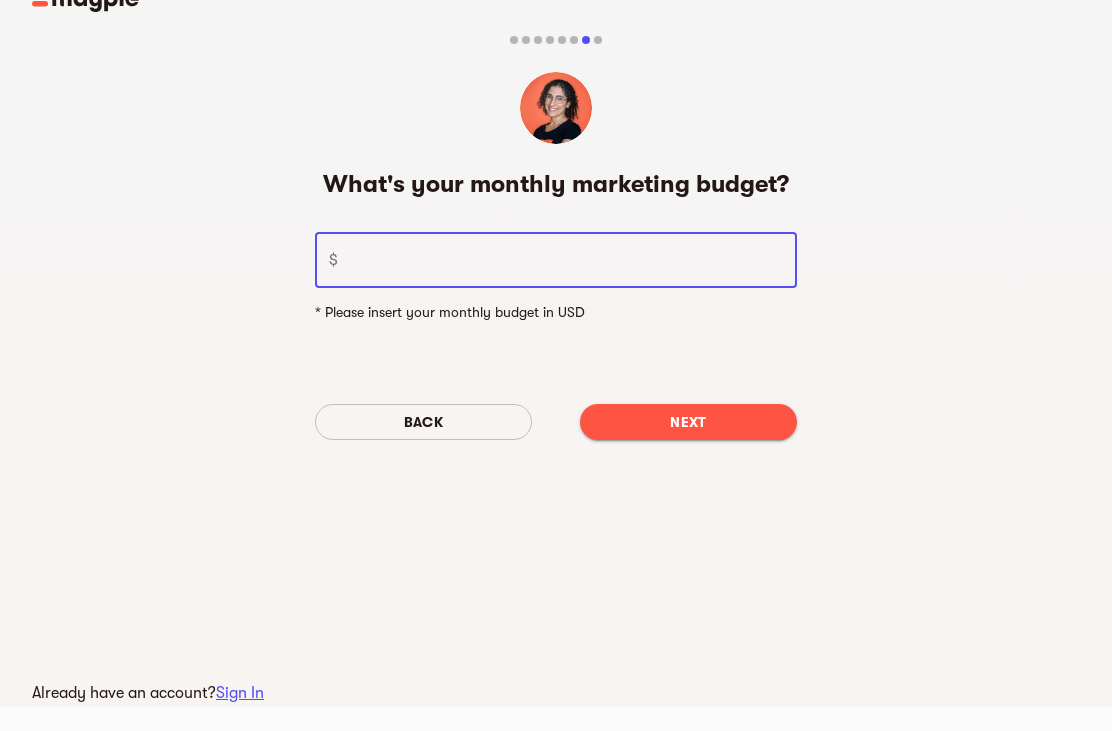 type on "8" 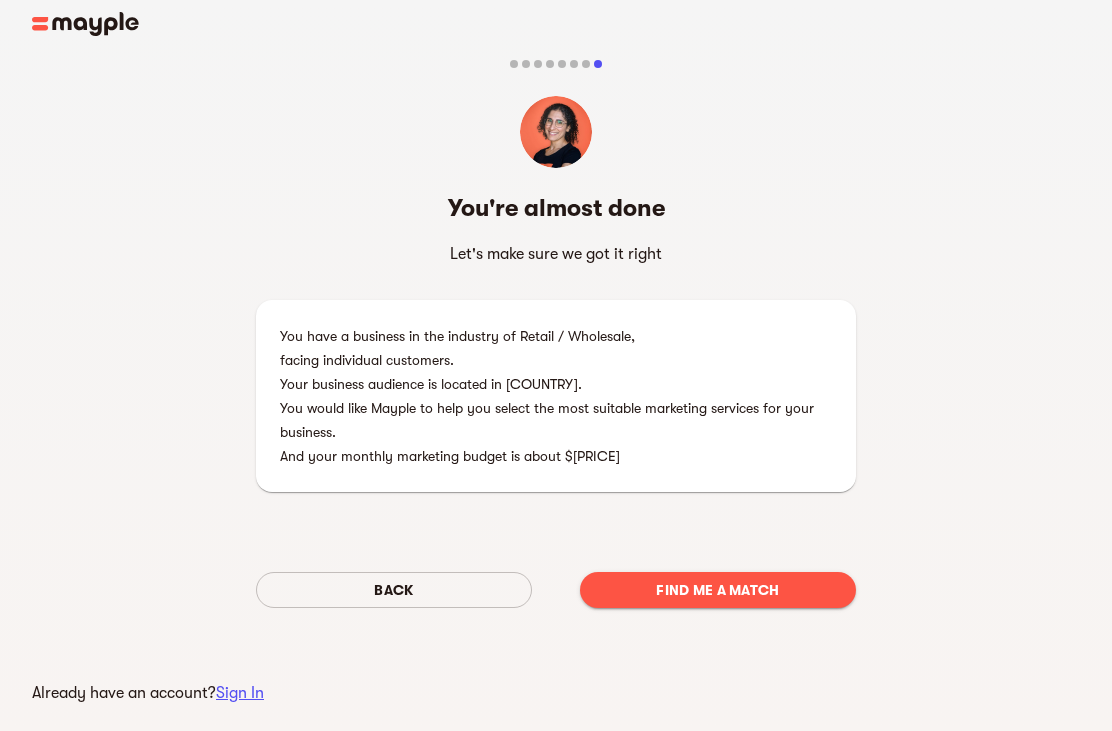 click on "Find me a match" at bounding box center (718, 590) 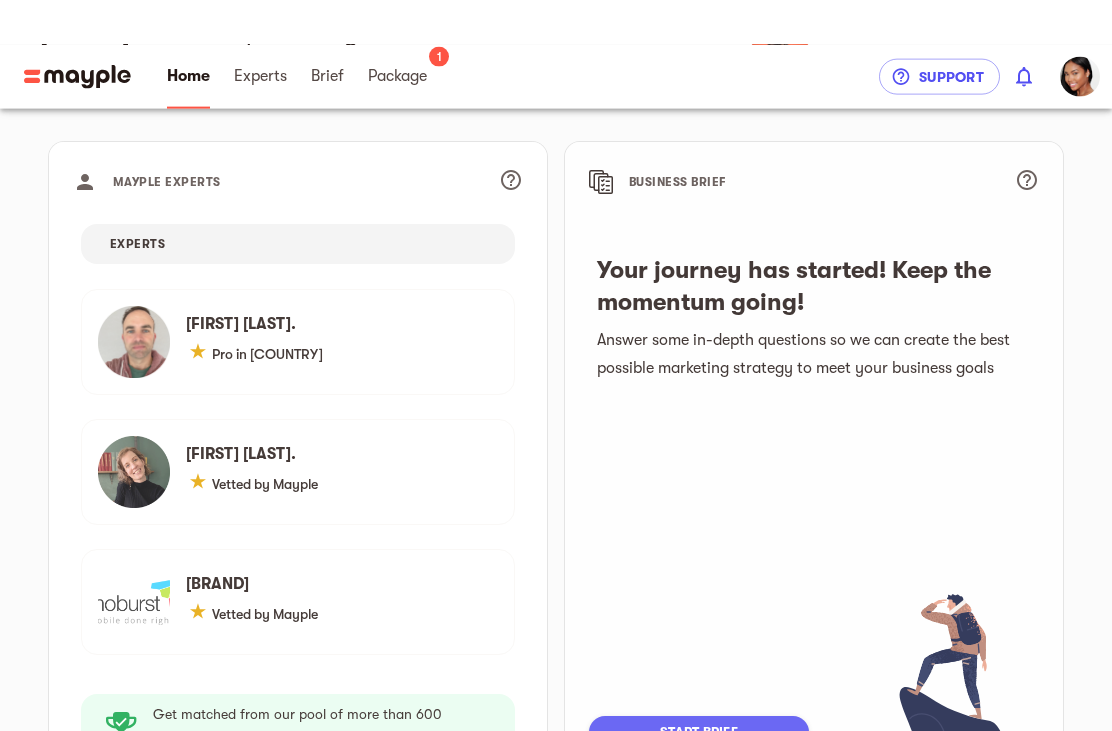 scroll, scrollTop: 0, scrollLeft: 0, axis: both 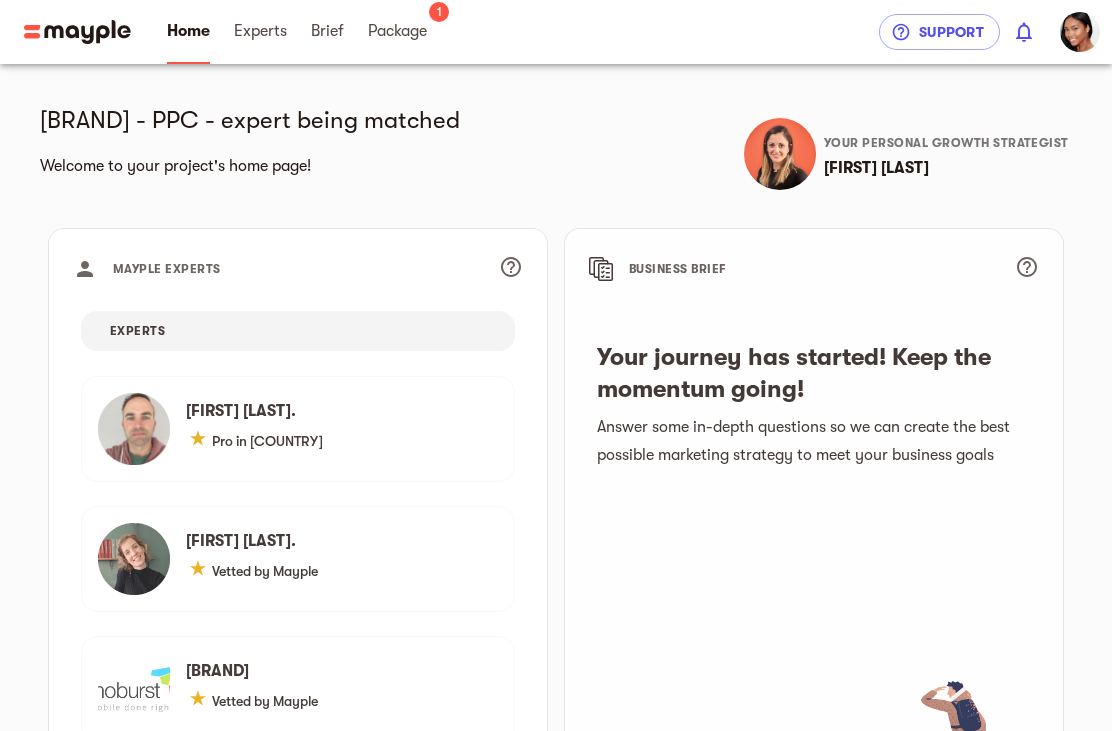 click on "EXPERTS" at bounding box center [298, 331] 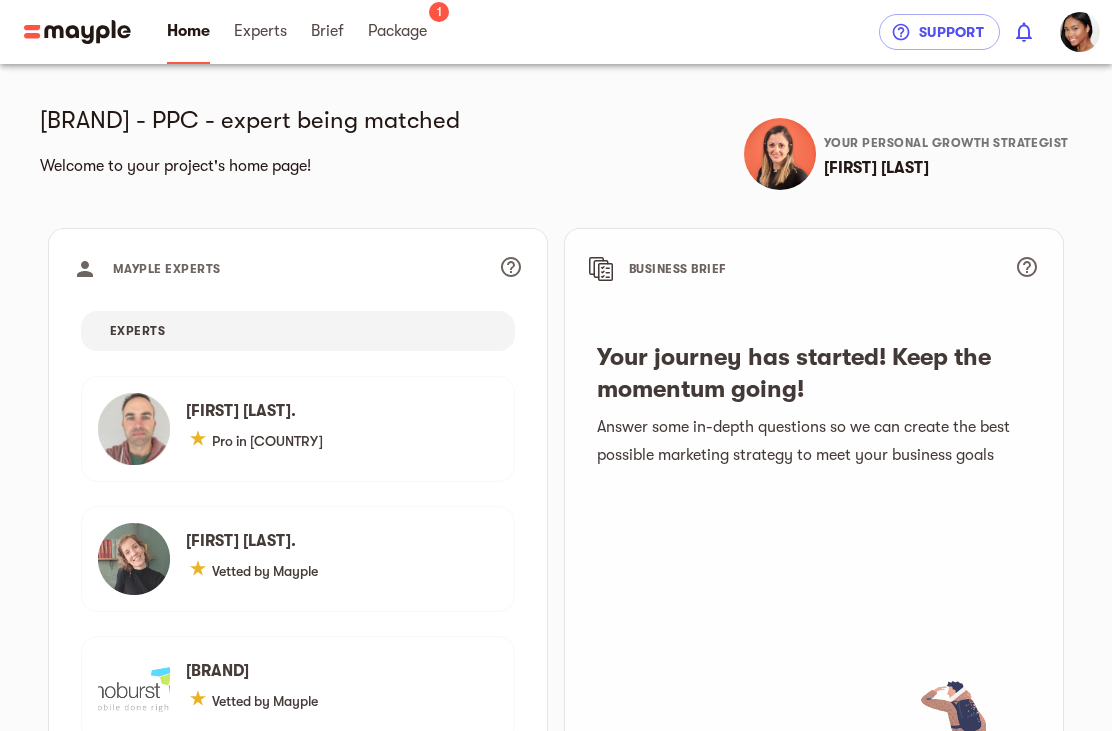 click on "Experts" at bounding box center (260, 32) 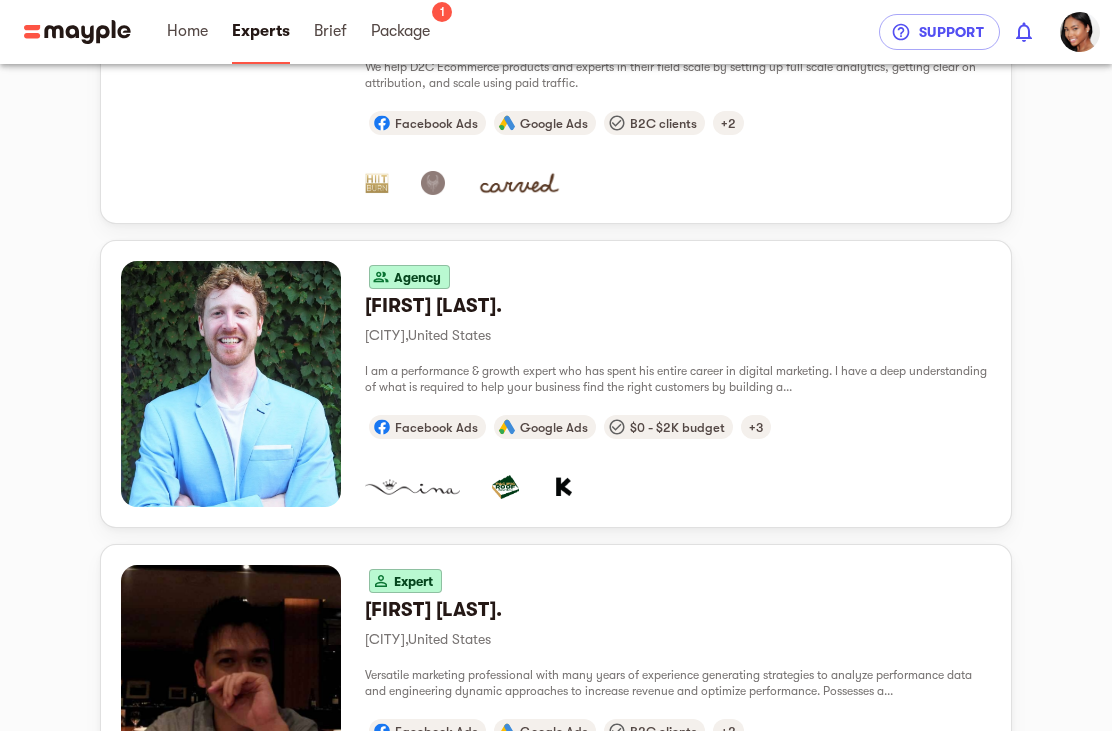 scroll, scrollTop: 1508, scrollLeft: 0, axis: vertical 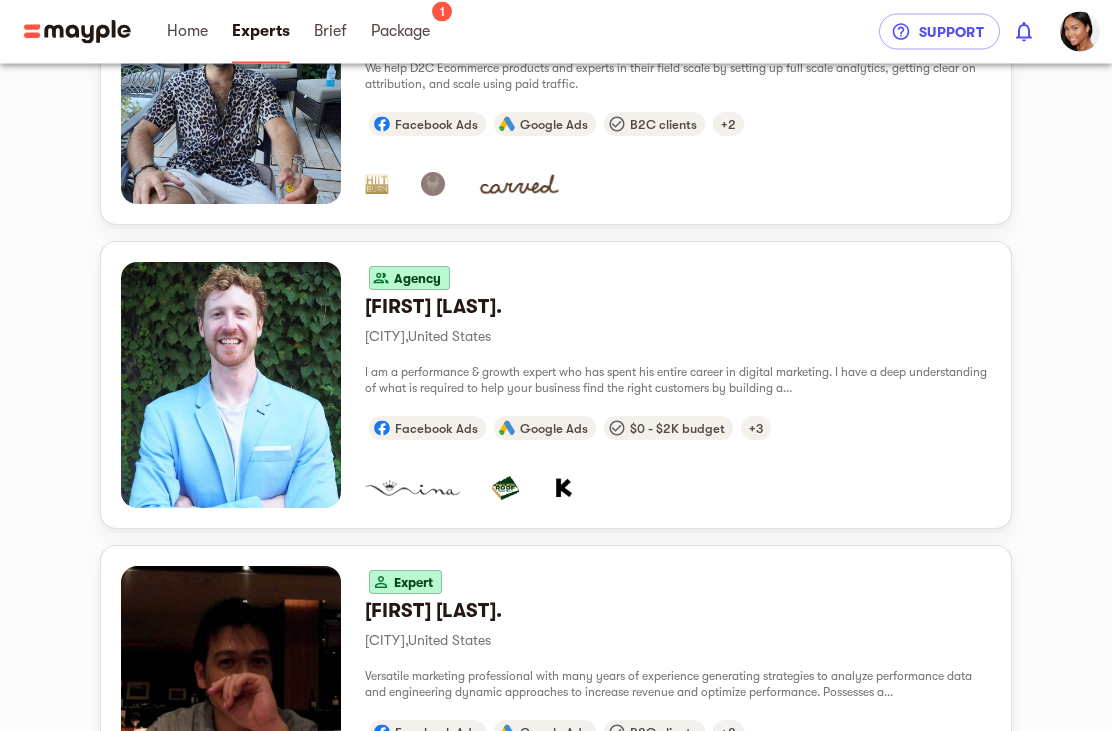 click at bounding box center [678, 477] 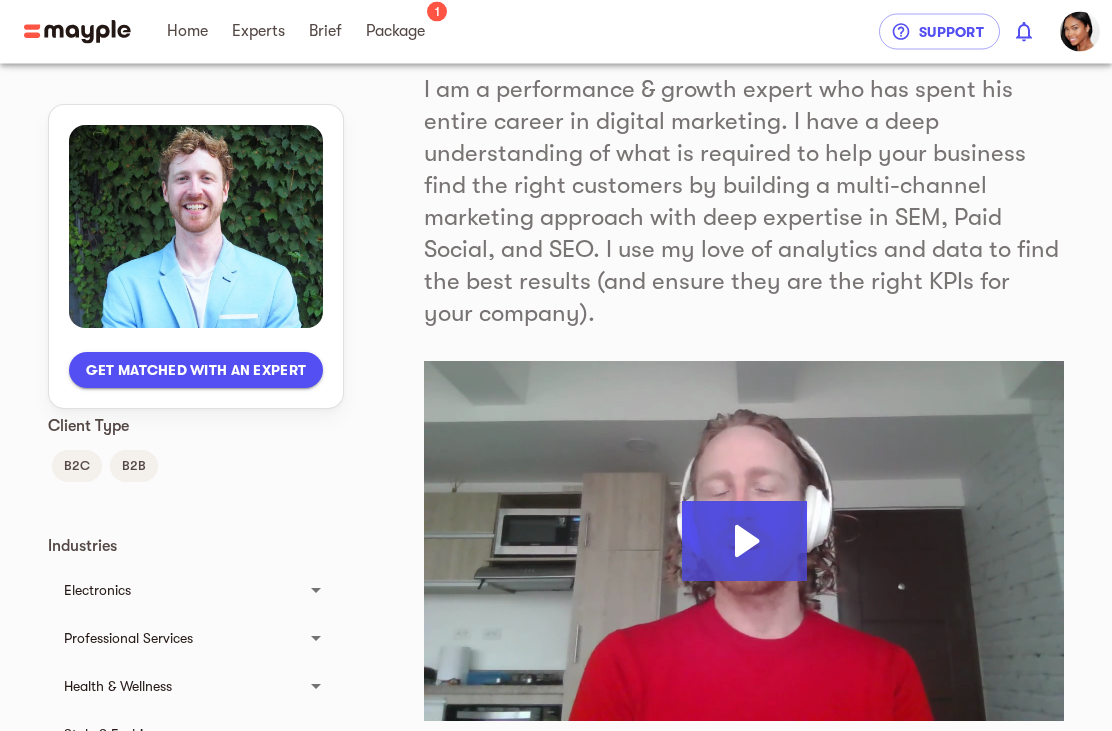 scroll, scrollTop: 244, scrollLeft: 0, axis: vertical 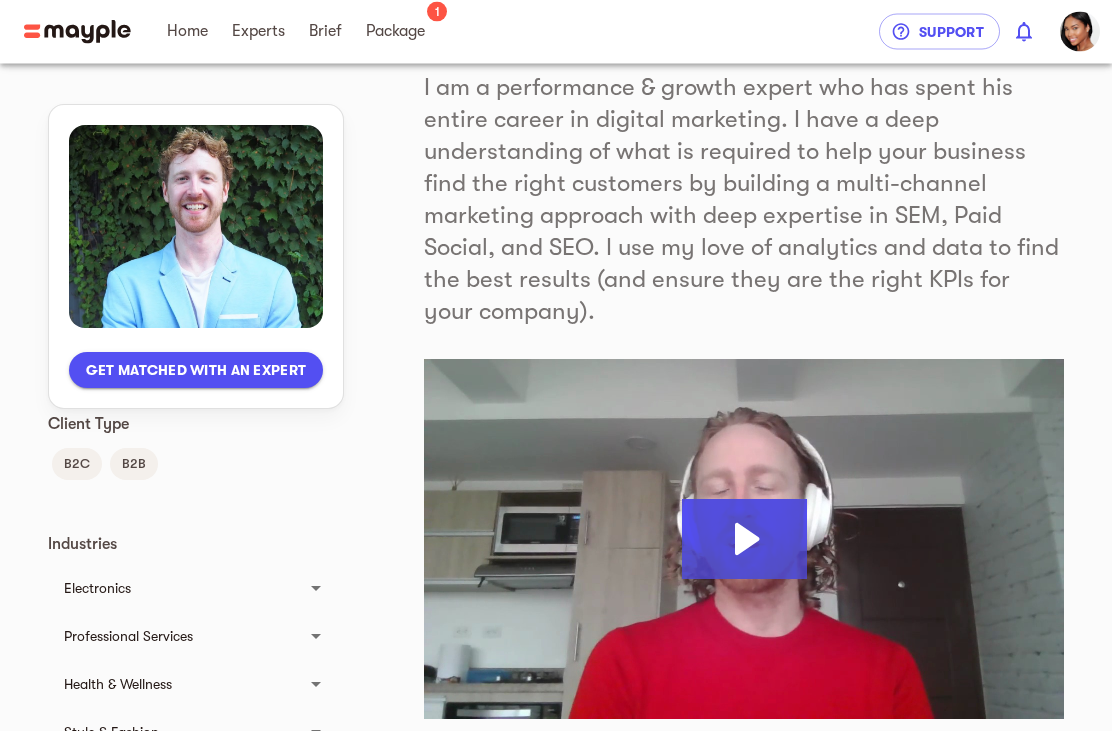 click at bounding box center [744, 540] 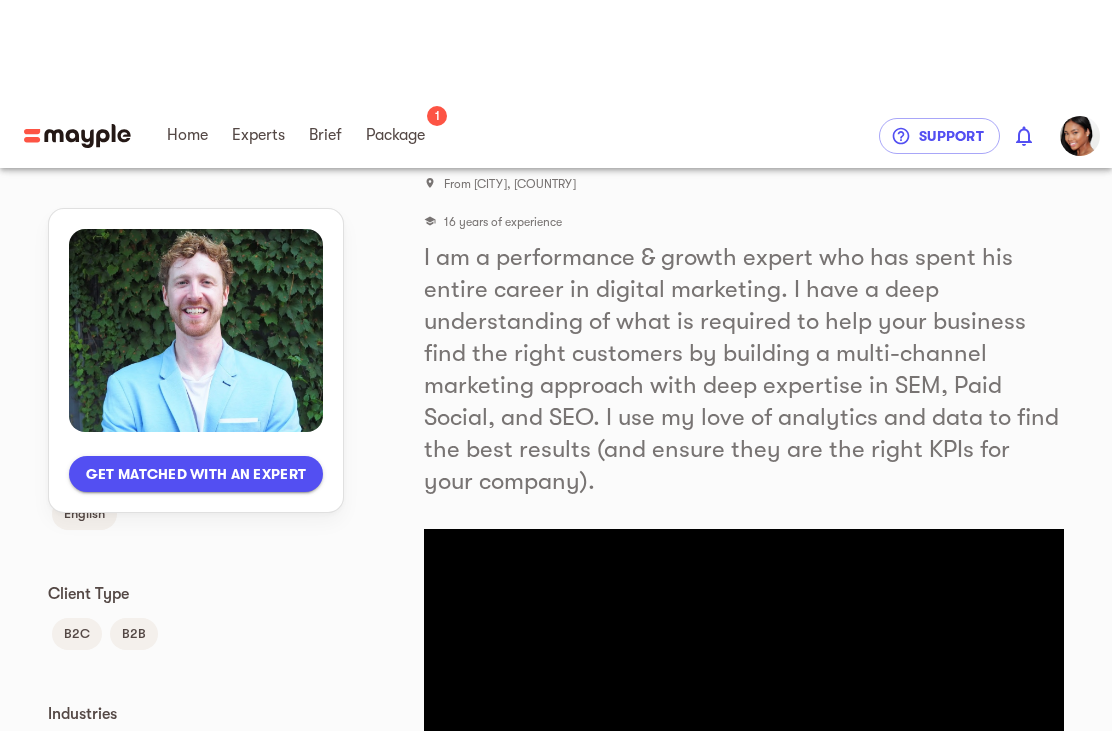 scroll, scrollTop: 0, scrollLeft: 0, axis: both 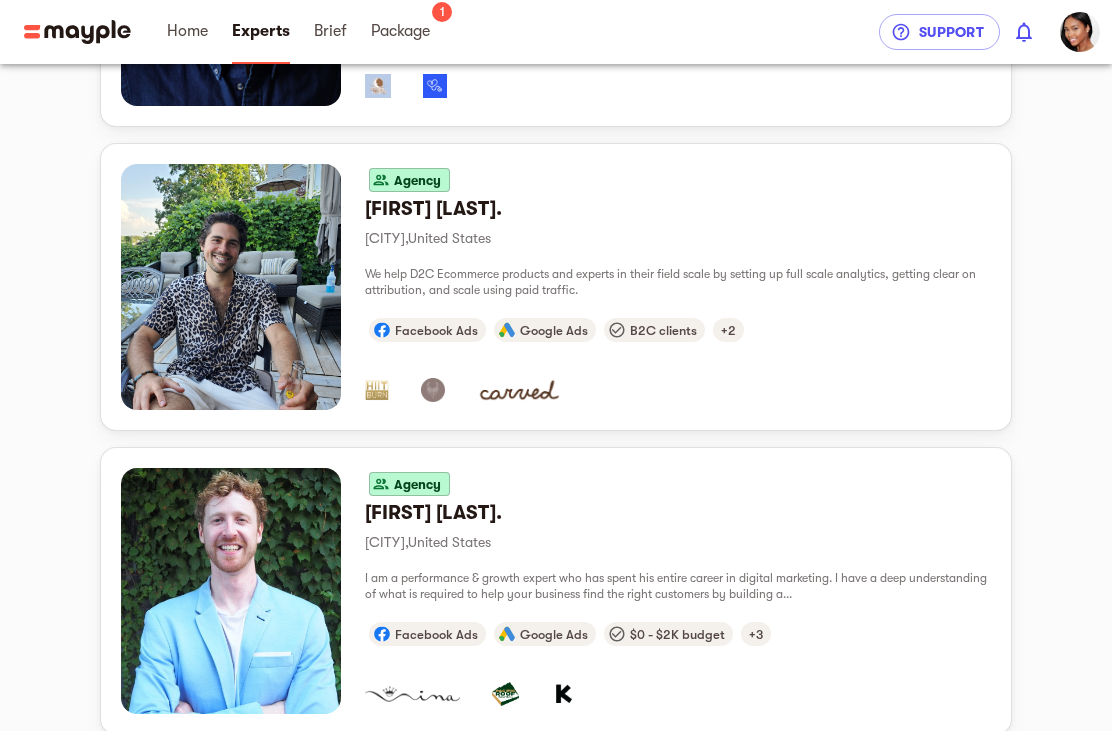 click at bounding box center (231, 287) 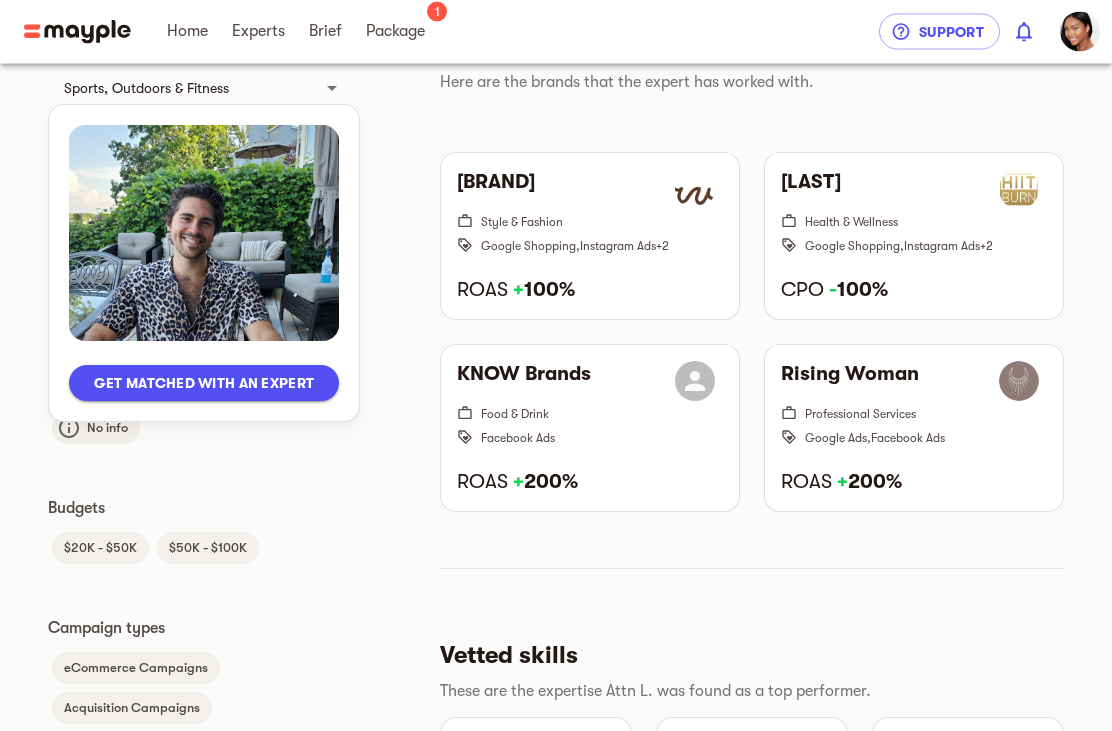 scroll, scrollTop: 807, scrollLeft: 0, axis: vertical 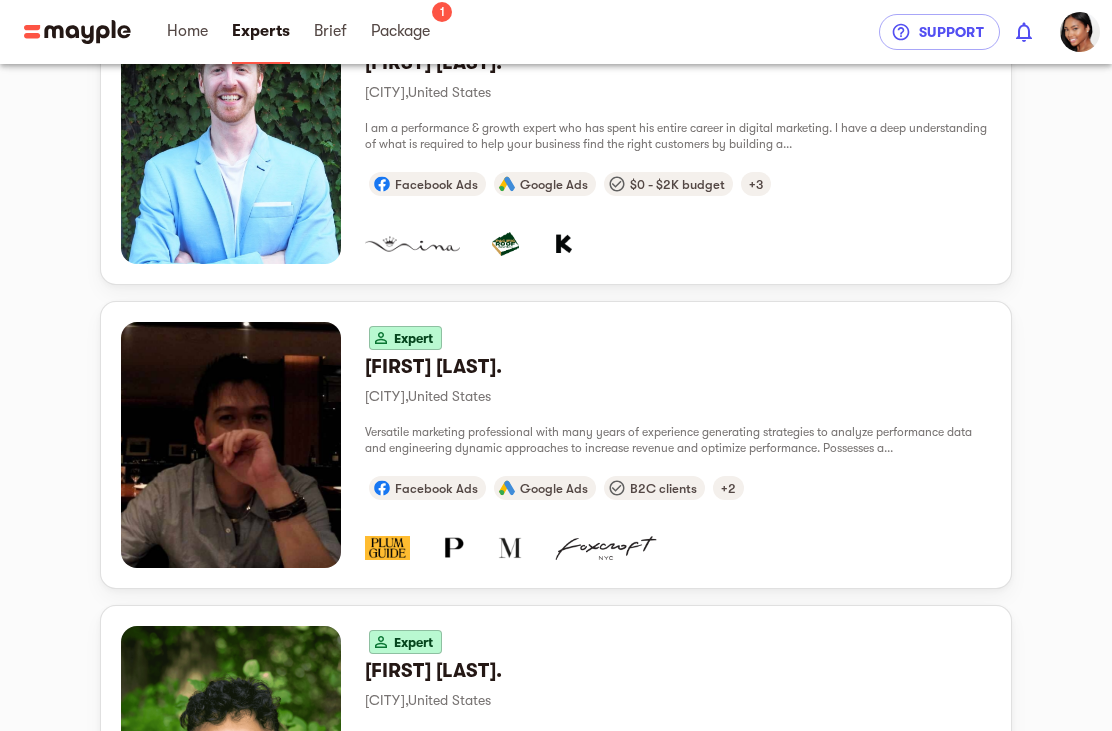 click at bounding box center (678, 536) 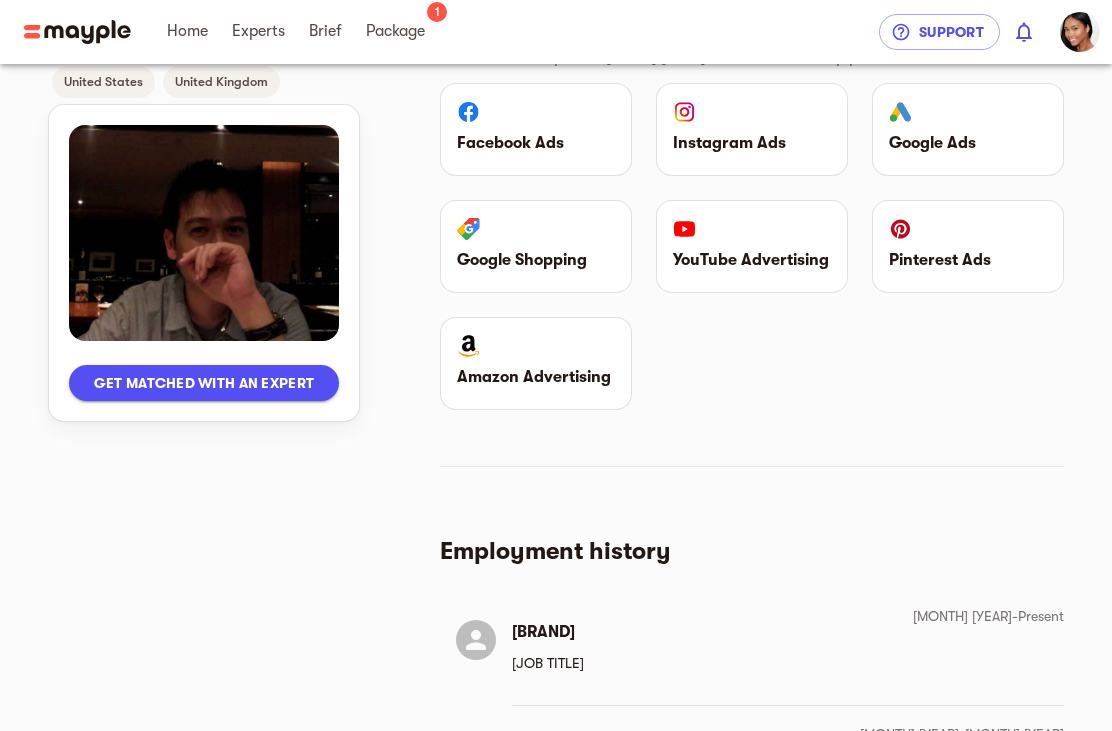 scroll, scrollTop: 1720, scrollLeft: 0, axis: vertical 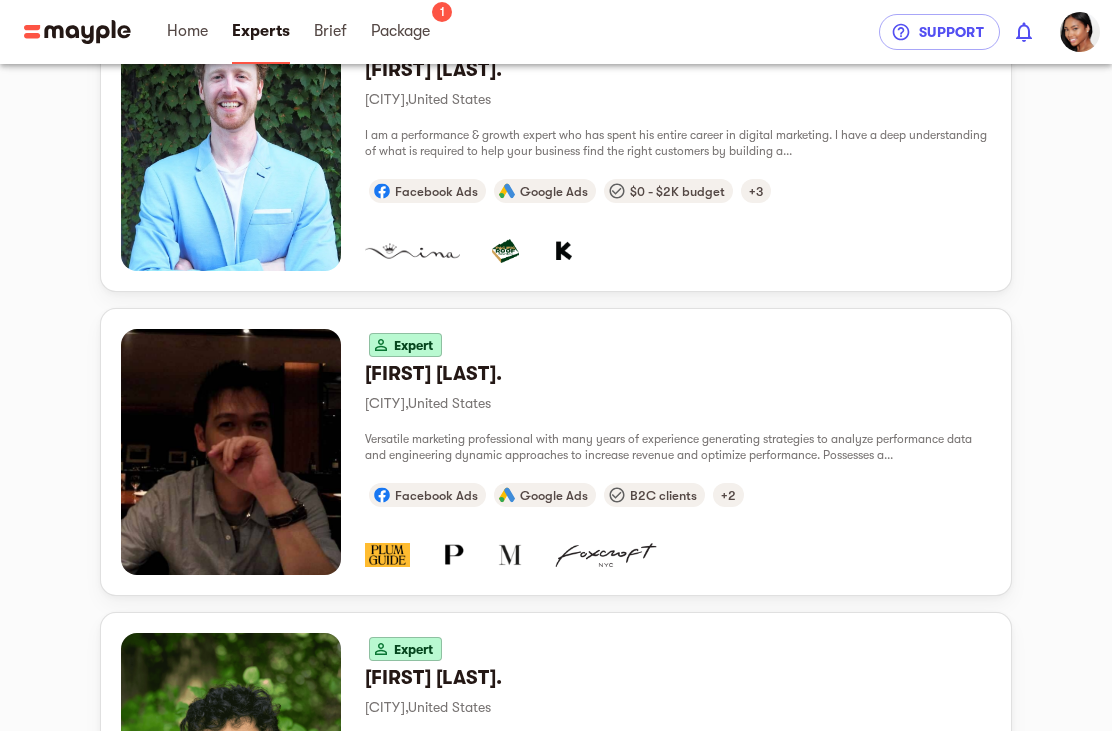 click at bounding box center (231, 148) 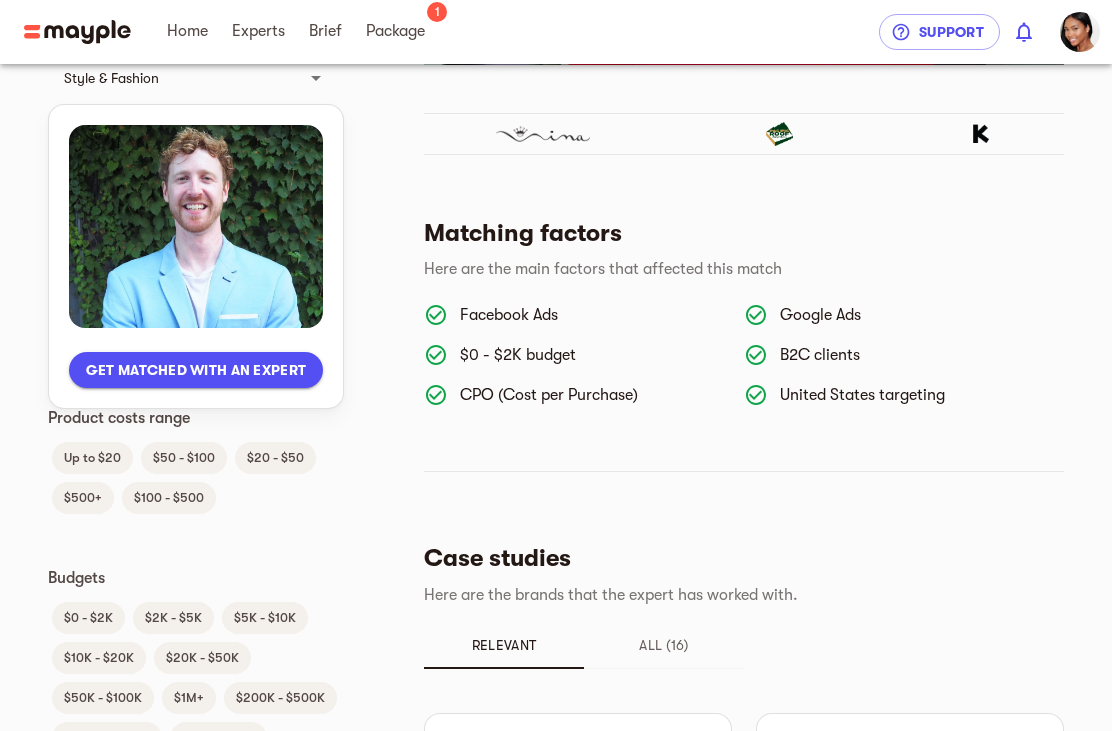 scroll, scrollTop: 919, scrollLeft: 0, axis: vertical 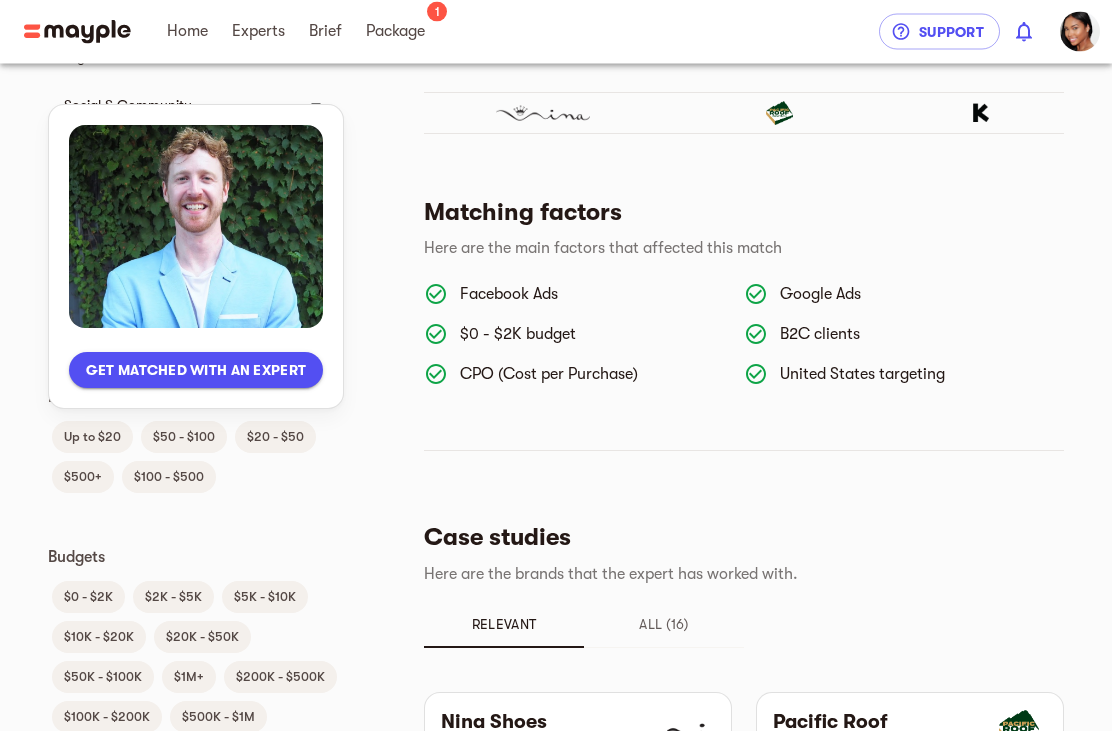 click on "Get matched with an expert" at bounding box center [196, 370] 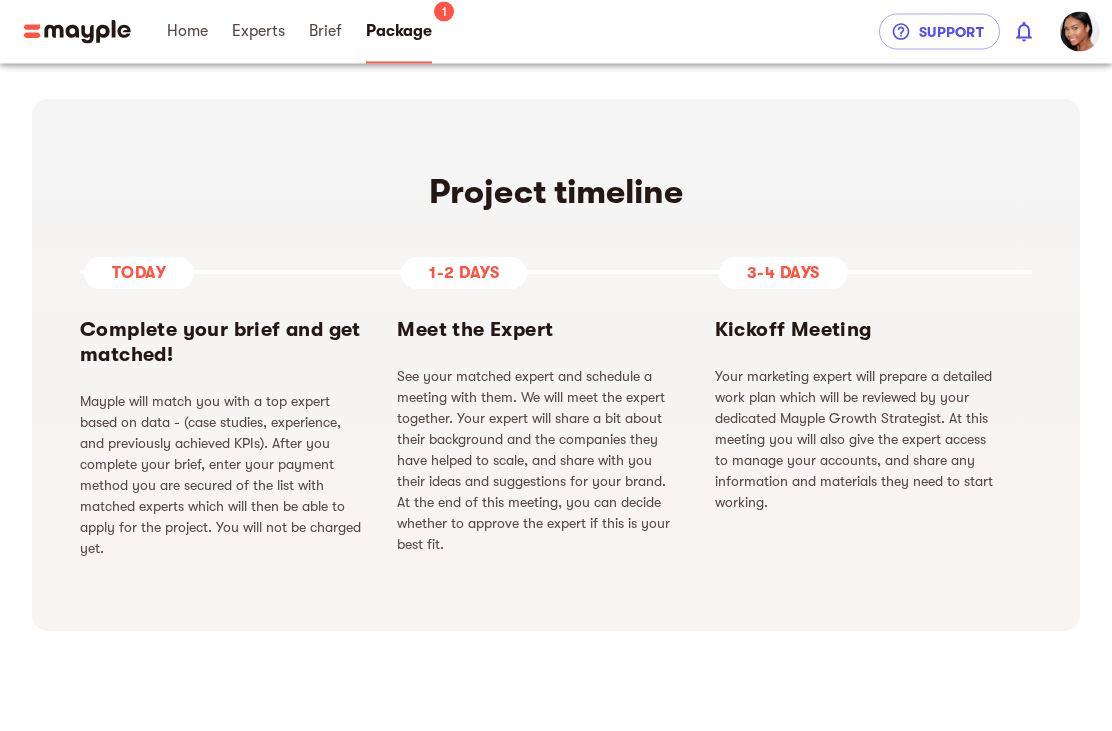 scroll, scrollTop: 0, scrollLeft: 0, axis: both 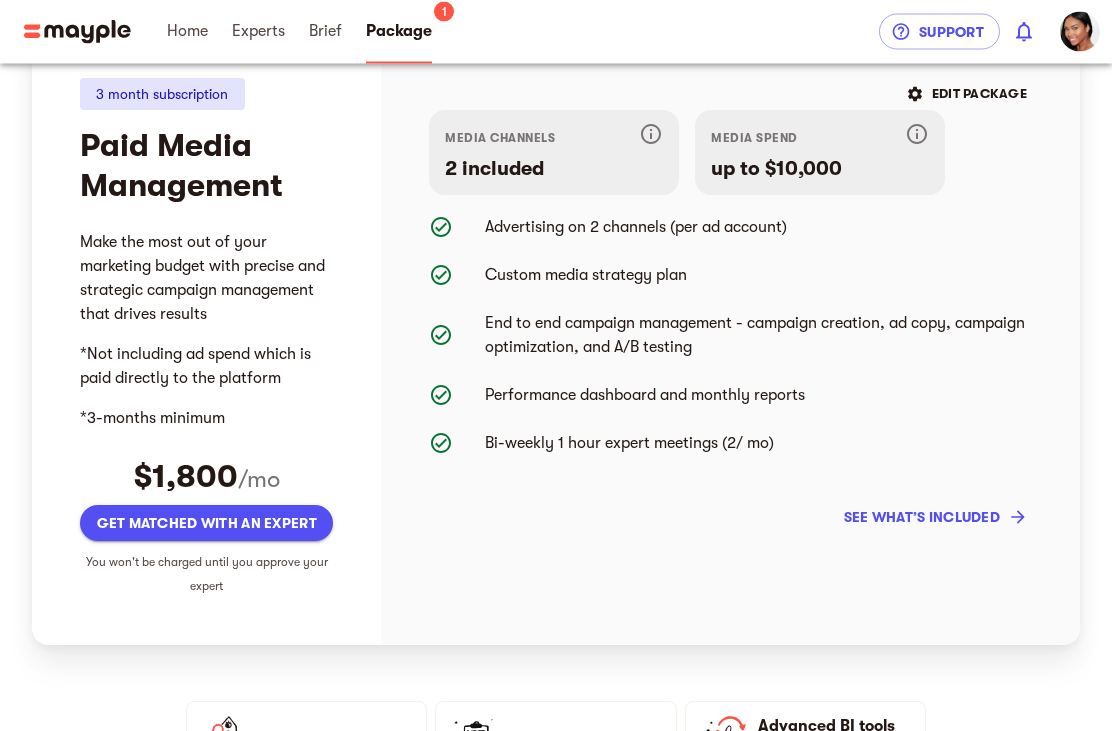 click on "see what’s included" at bounding box center [934, 518] 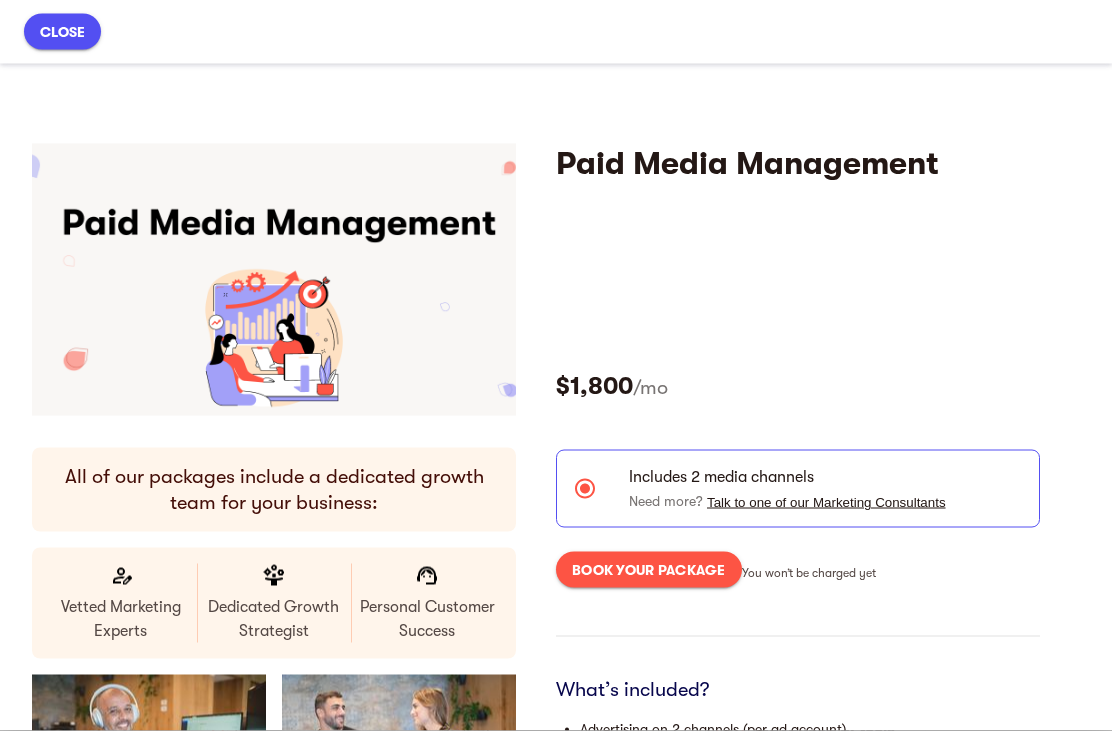 scroll, scrollTop: 224, scrollLeft: 0, axis: vertical 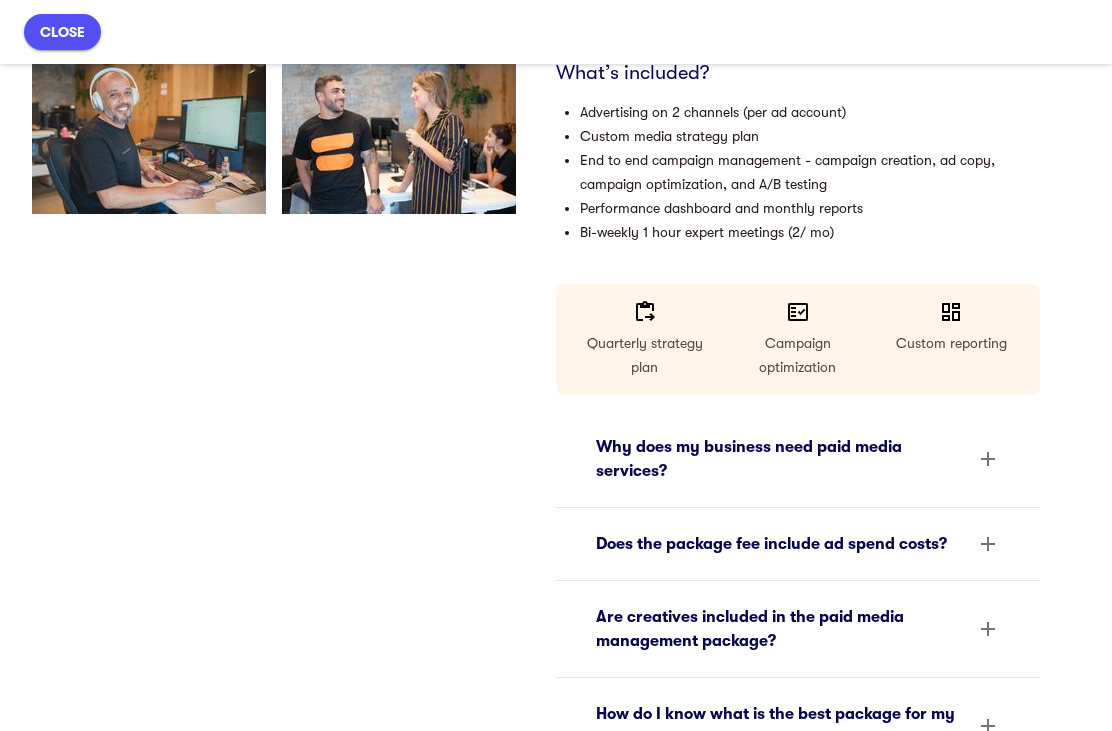 click at bounding box center [988, 459] 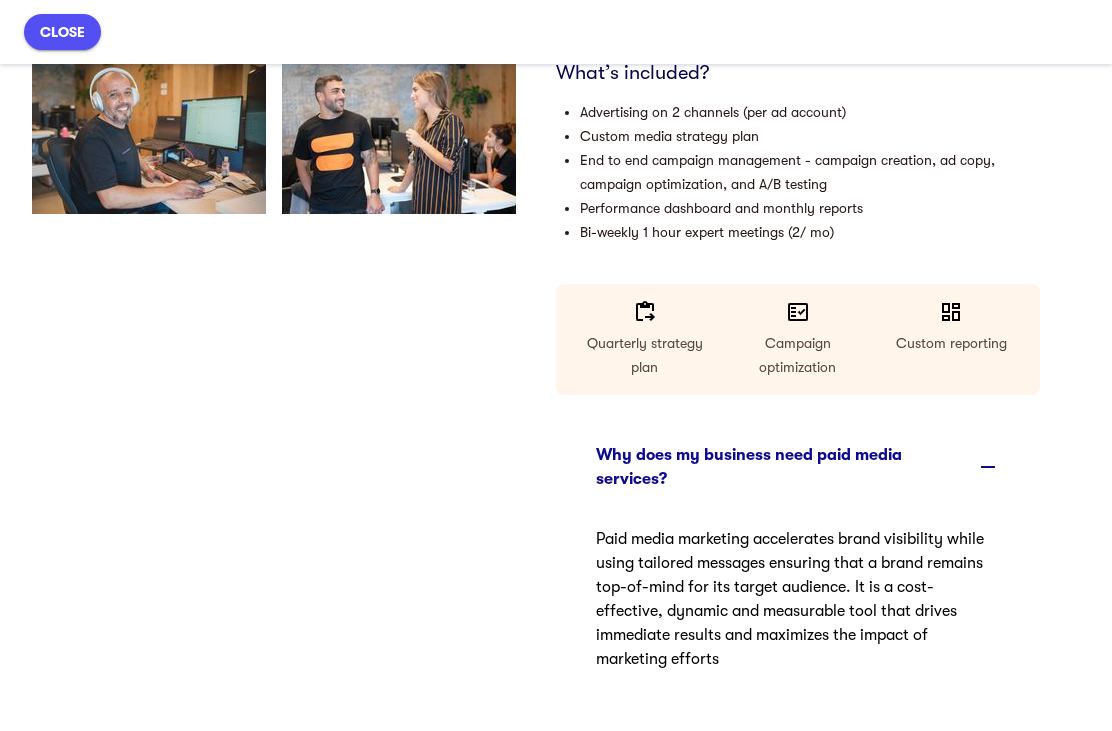 click at bounding box center (988, 467) 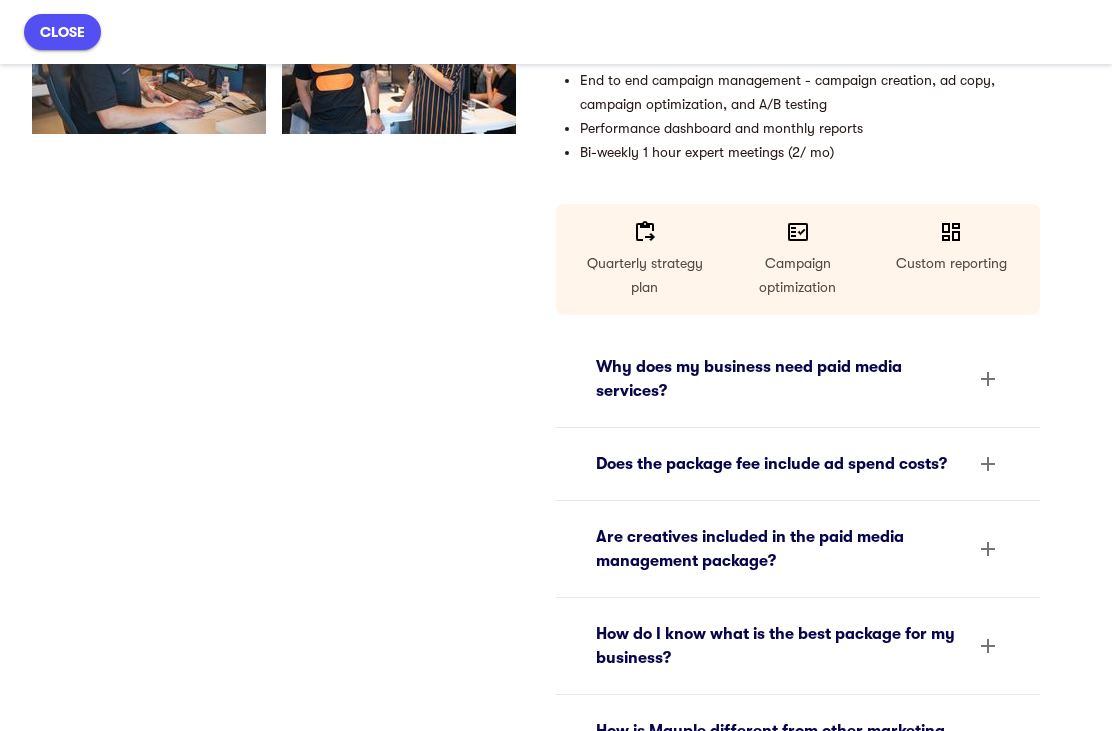 scroll, scrollTop: 700, scrollLeft: 0, axis: vertical 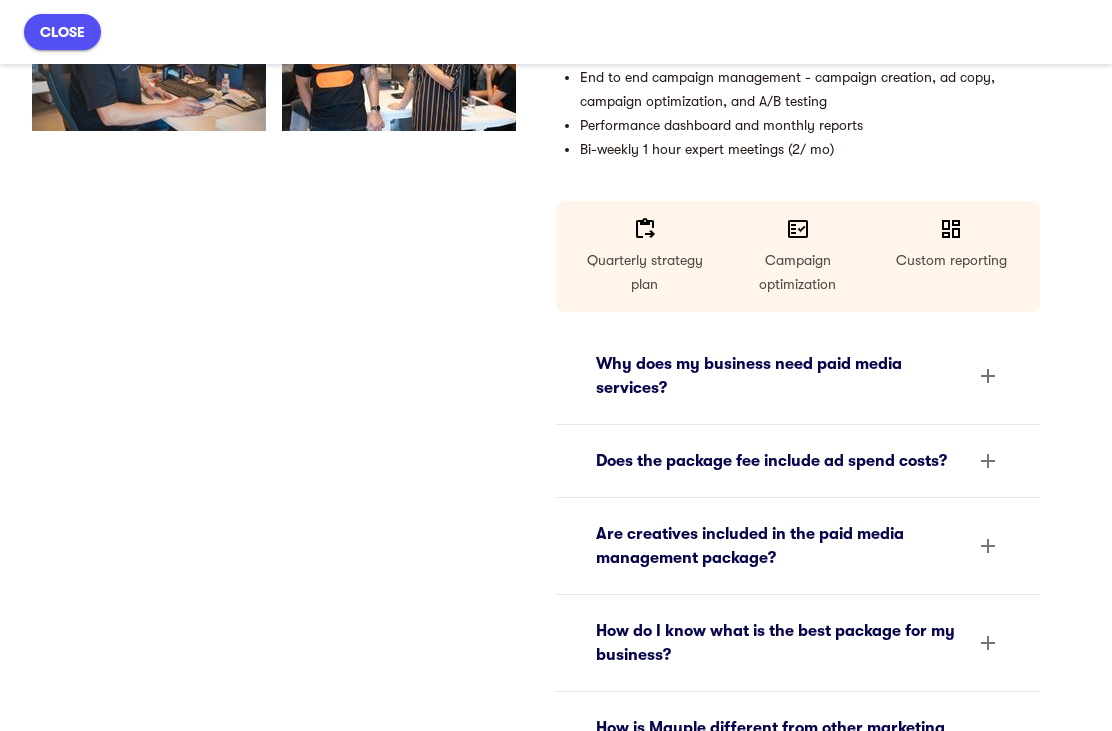 click 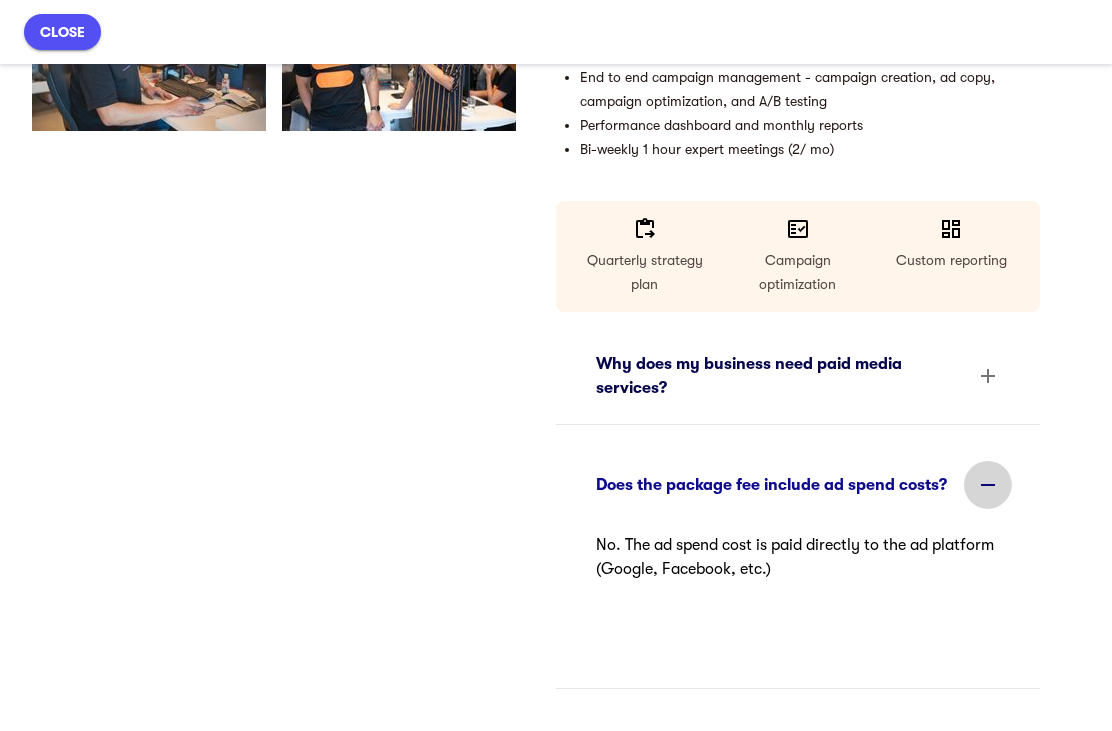 click at bounding box center (988, 485) 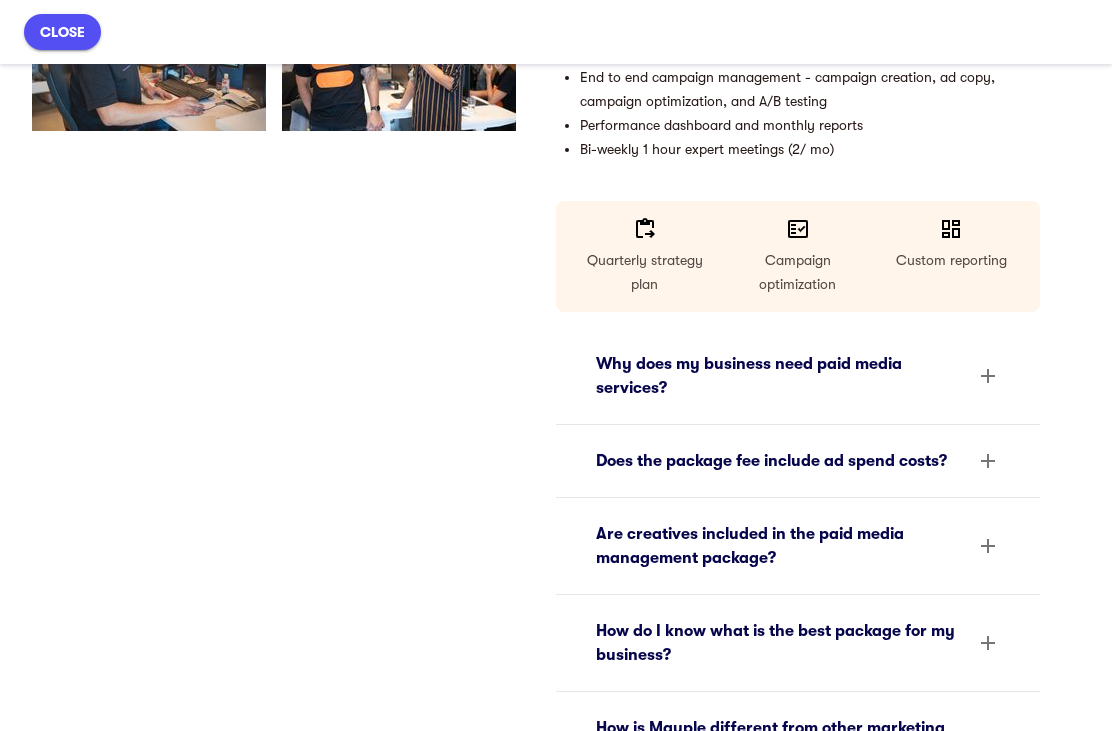 click 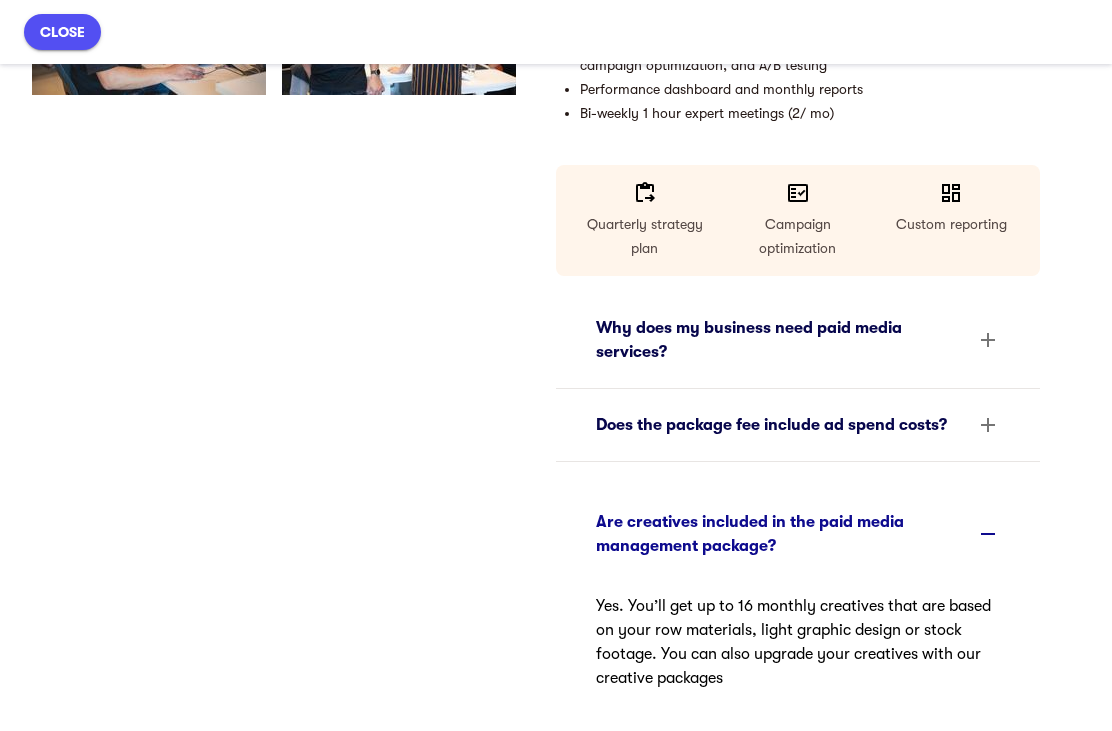 scroll, scrollTop: 738, scrollLeft: 0, axis: vertical 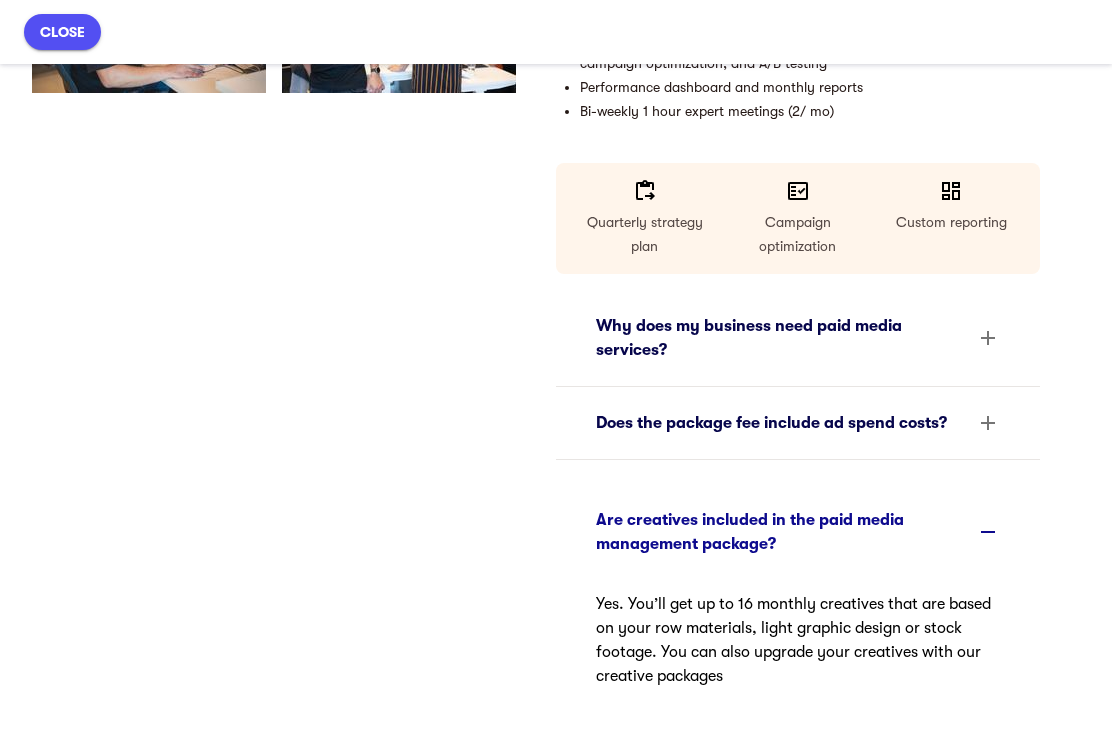 click on "Are creatives included in the paid media management package?" at bounding box center (798, 532) 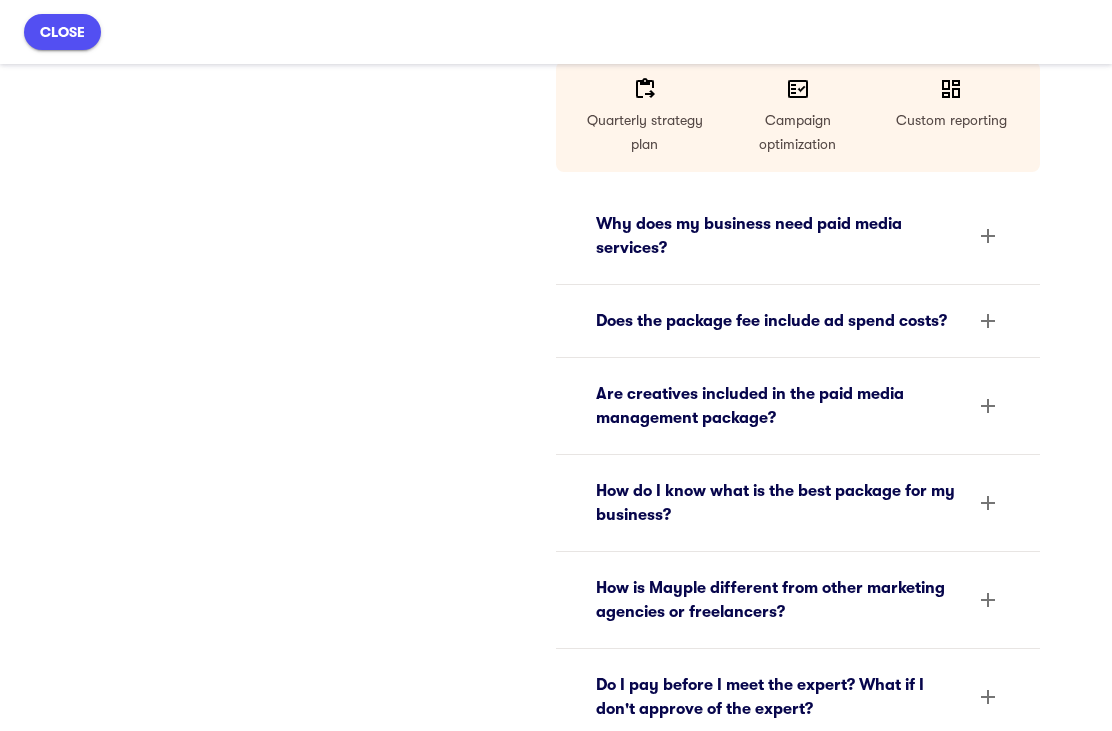 scroll, scrollTop: 843, scrollLeft: 0, axis: vertical 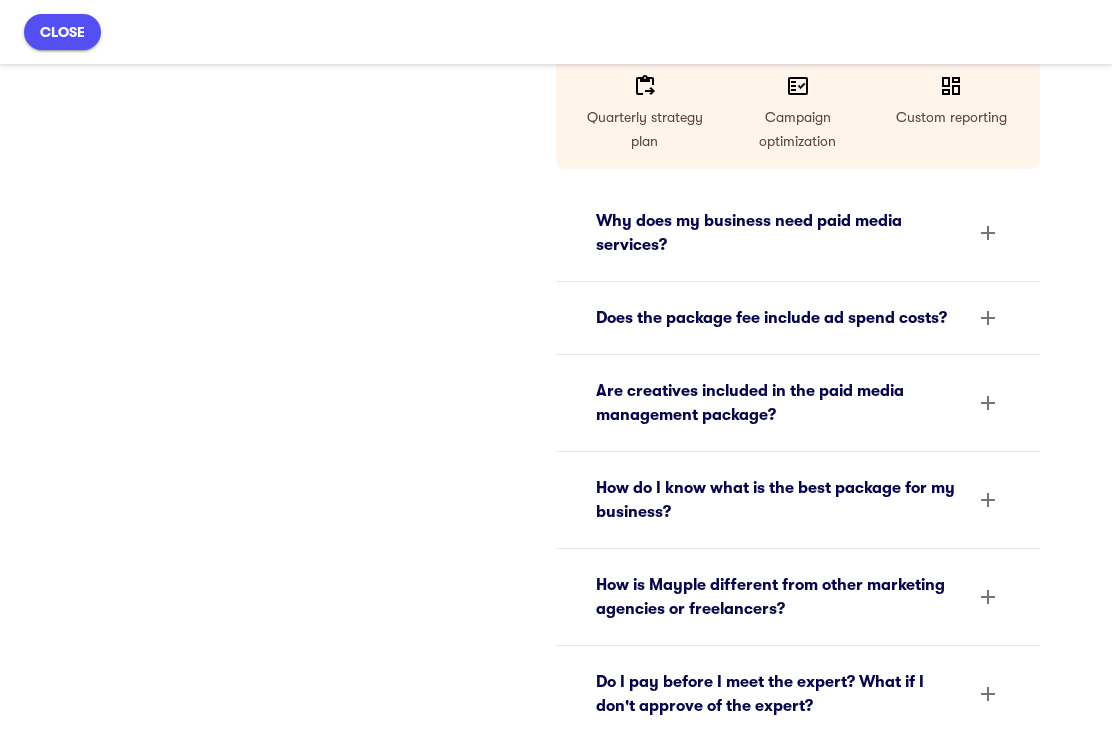 click 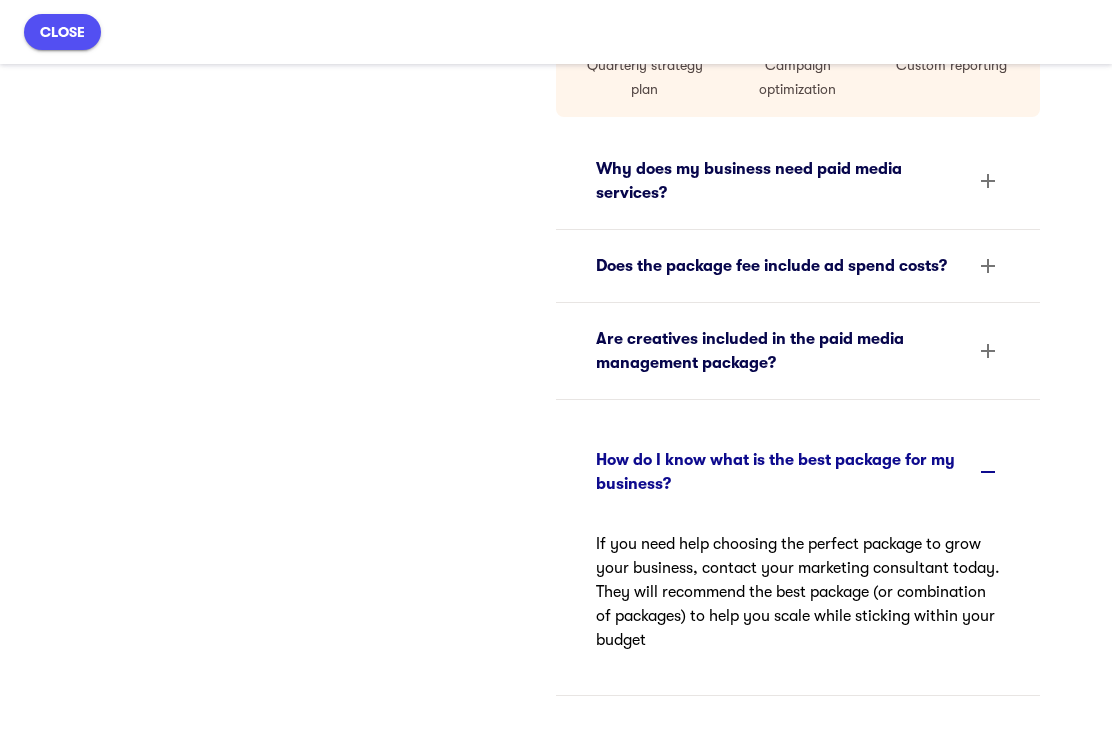 scroll, scrollTop: 898, scrollLeft: 0, axis: vertical 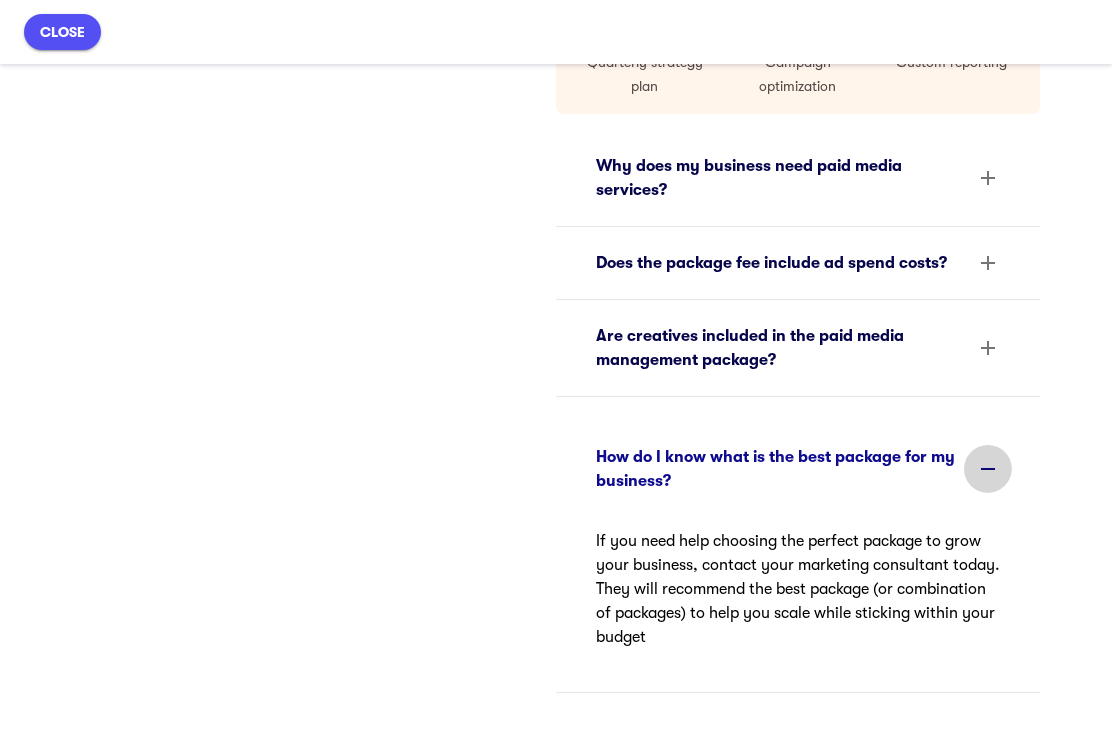 click 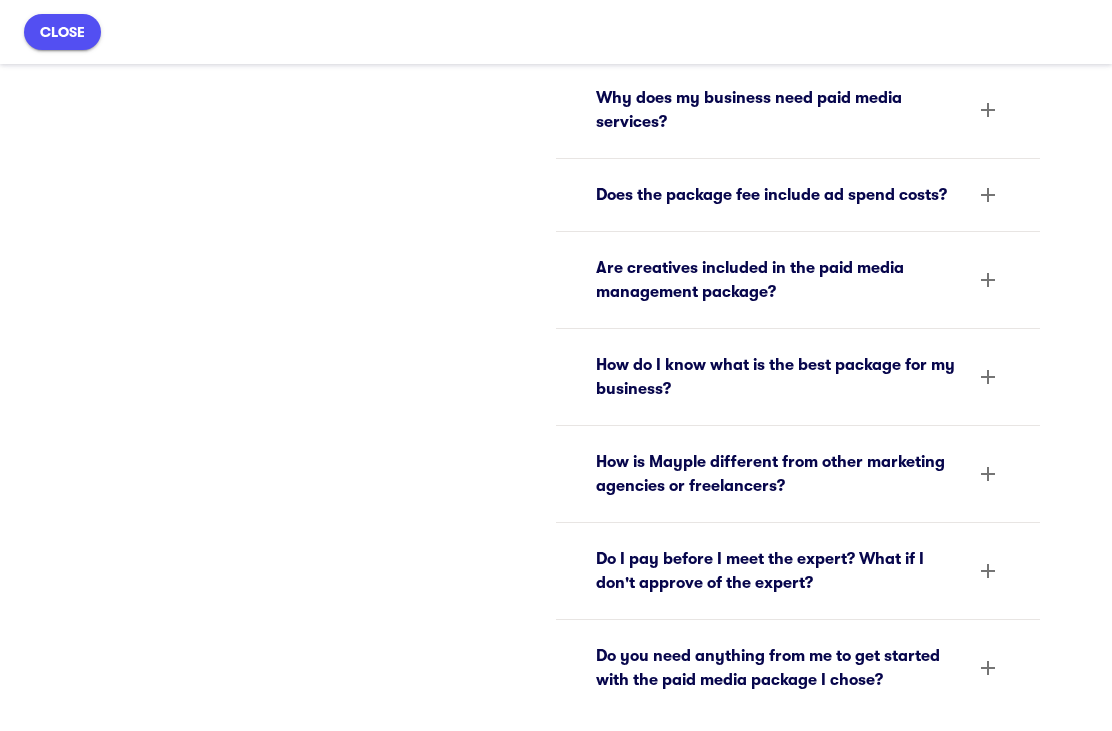 scroll, scrollTop: 968, scrollLeft: 0, axis: vertical 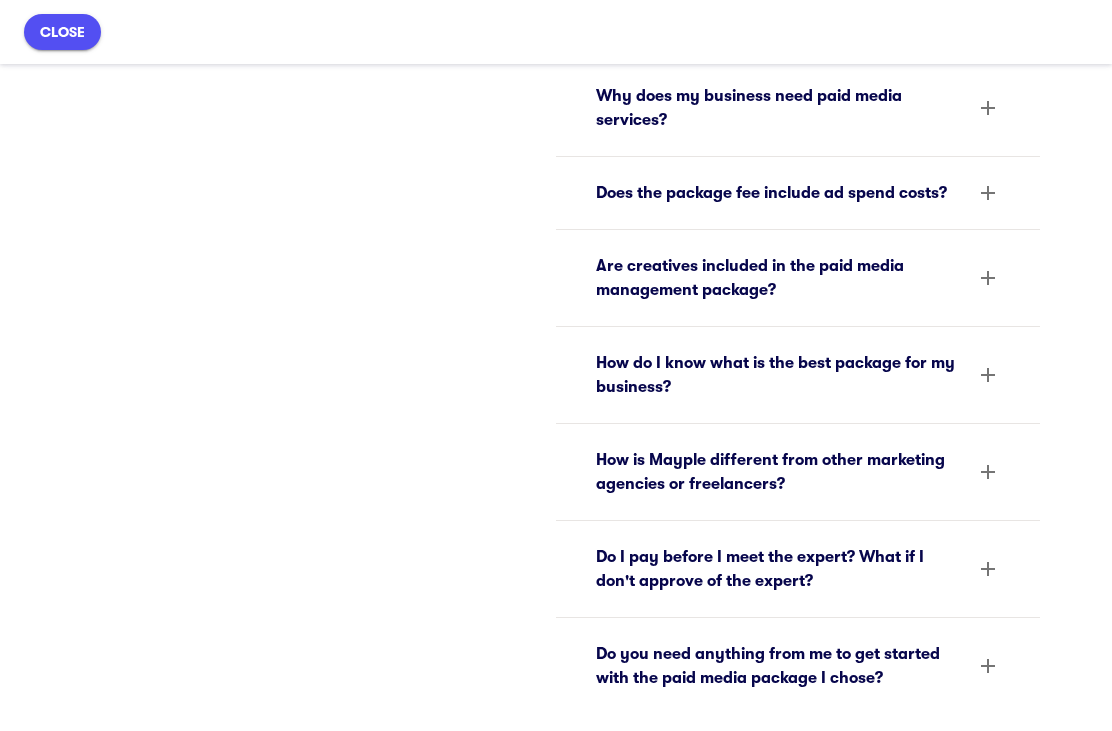 click on "How is Mayple different from other marketing agencies or freelancers?" at bounding box center (798, 472) 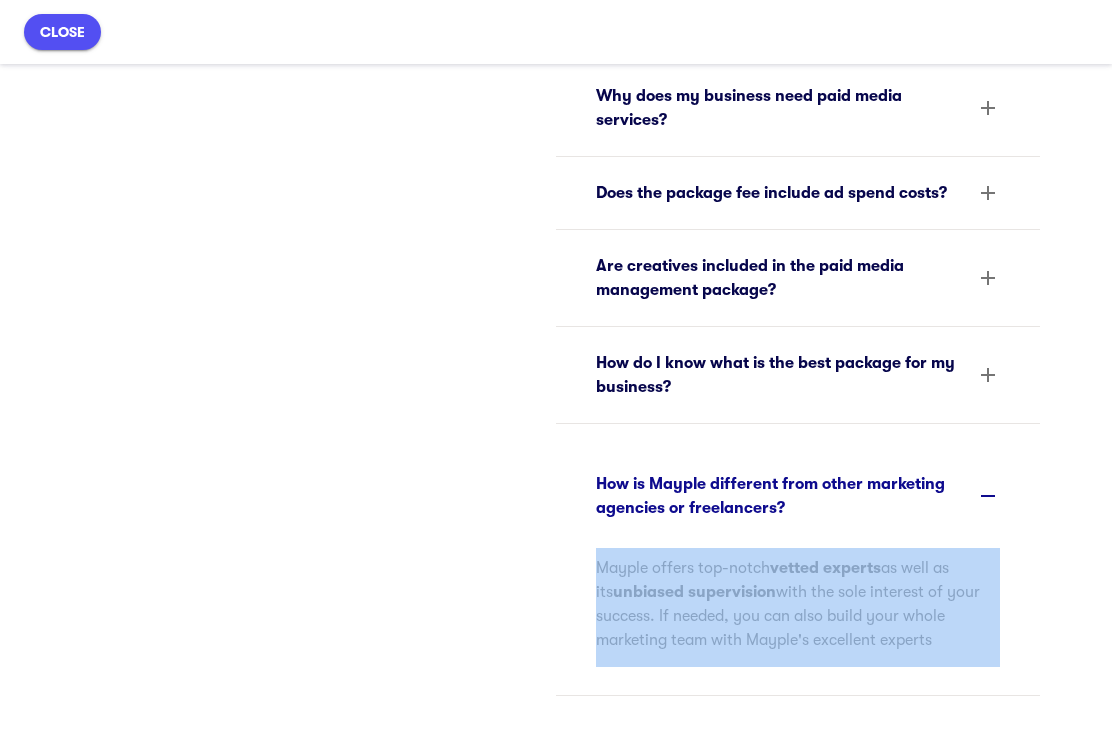 click on "All of our packages include a dedicated growth team for your business: Vetted Marketing Experts Dedicated Growth Strategist Personal Customer Success Paid Media Management $1,800 /mo Includes 2 media channels Need more? Talk to one of our Marketing Consultants book your package You won’t be charged yet What’s included? Advertising on 2 channels (per ad account) Custom media strategy plan End to end campaign management - campaign creation, ad copy, campaign optimization, and A/B testing Performance dashboard and monthly reports Bi-weekly 1 hour expert meetings (2/ mo) Quarterly strategy plan Campaign optimization Custom reporting Why does my business need paid media services? Does the package fee include ad spend costs? Are creatives included in the paid media management package? How do I know what is the best package for my business? How is Mayple different from other marketing agencies or freelancers? Do I pay before I meet the expert? What if I don't approve of the expert? Recommended platforms" at bounding box center [556, 181] 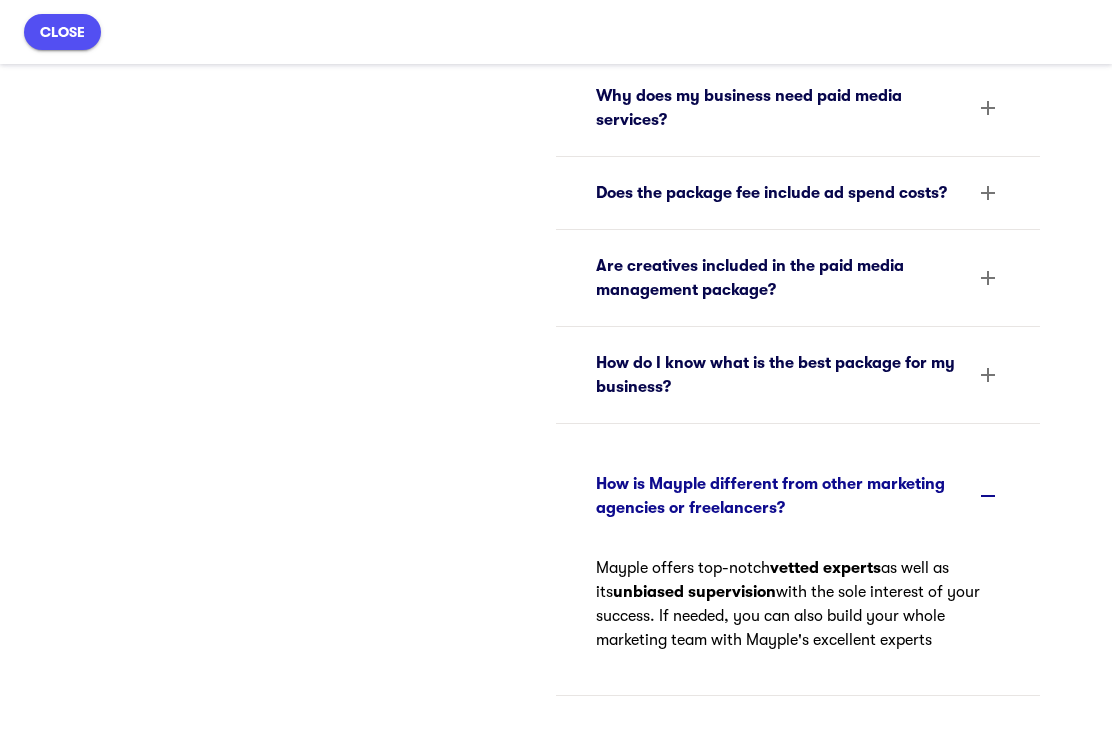 click at bounding box center (988, 496) 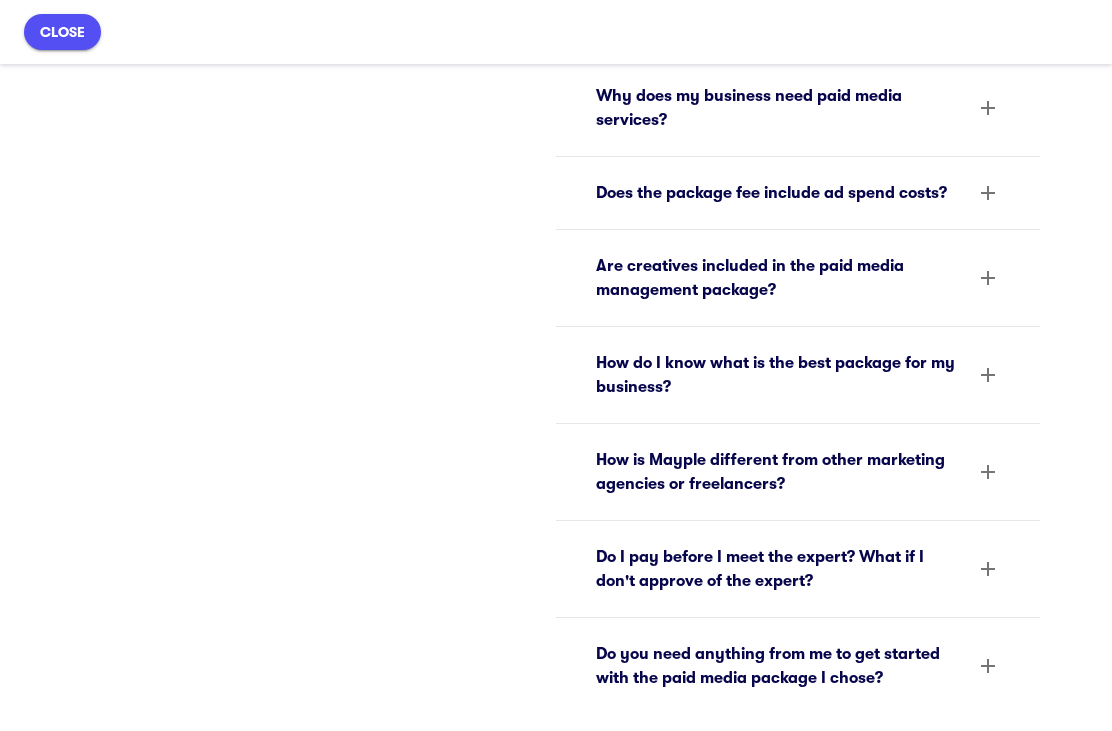click 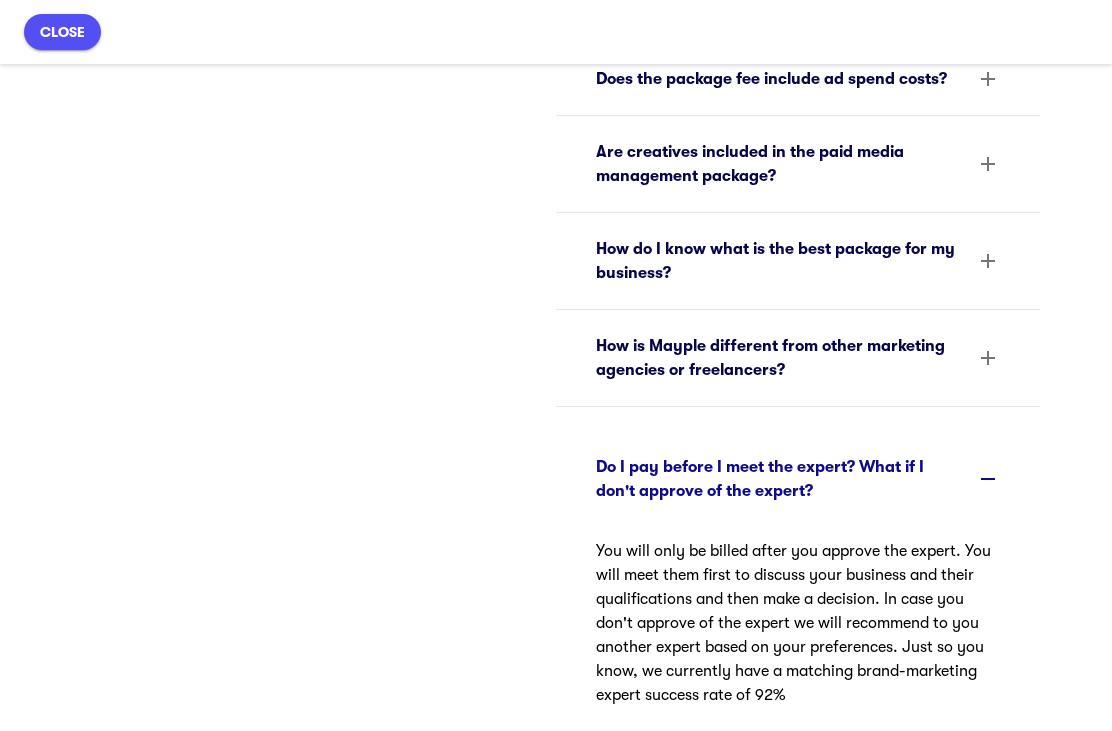 scroll, scrollTop: 1083, scrollLeft: 0, axis: vertical 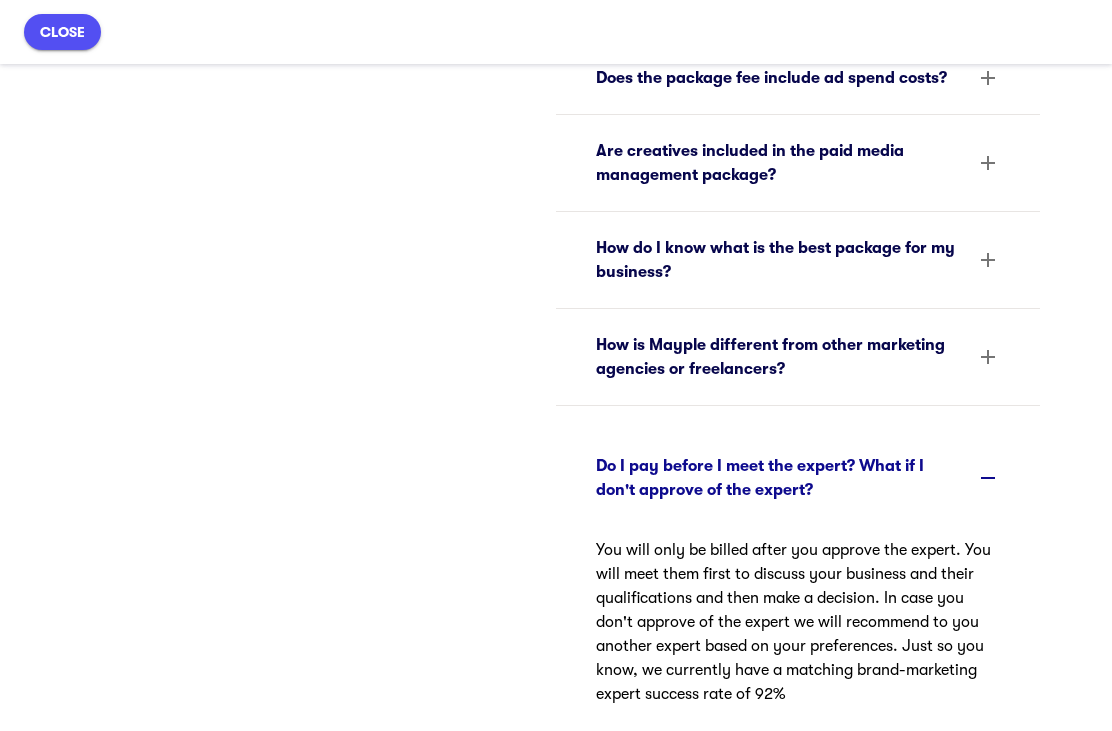 click on "Do I pay before I meet the expert? What if I don't approve of the expert?" at bounding box center [798, 478] 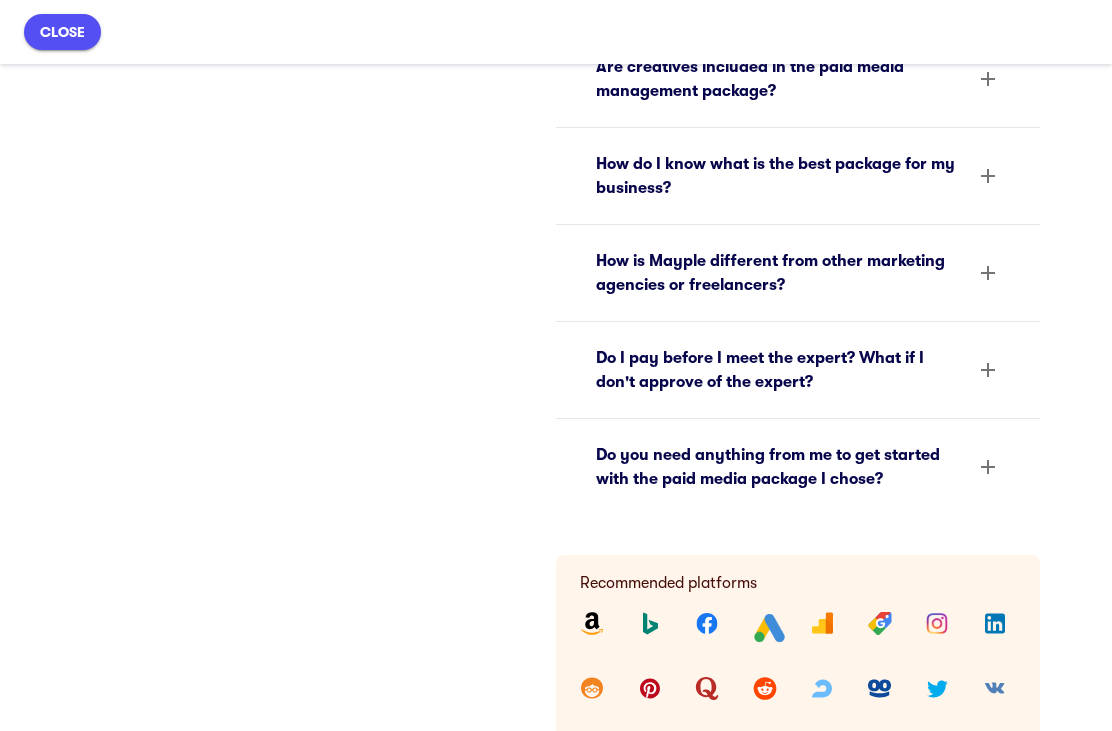 scroll, scrollTop: 1169, scrollLeft: 0, axis: vertical 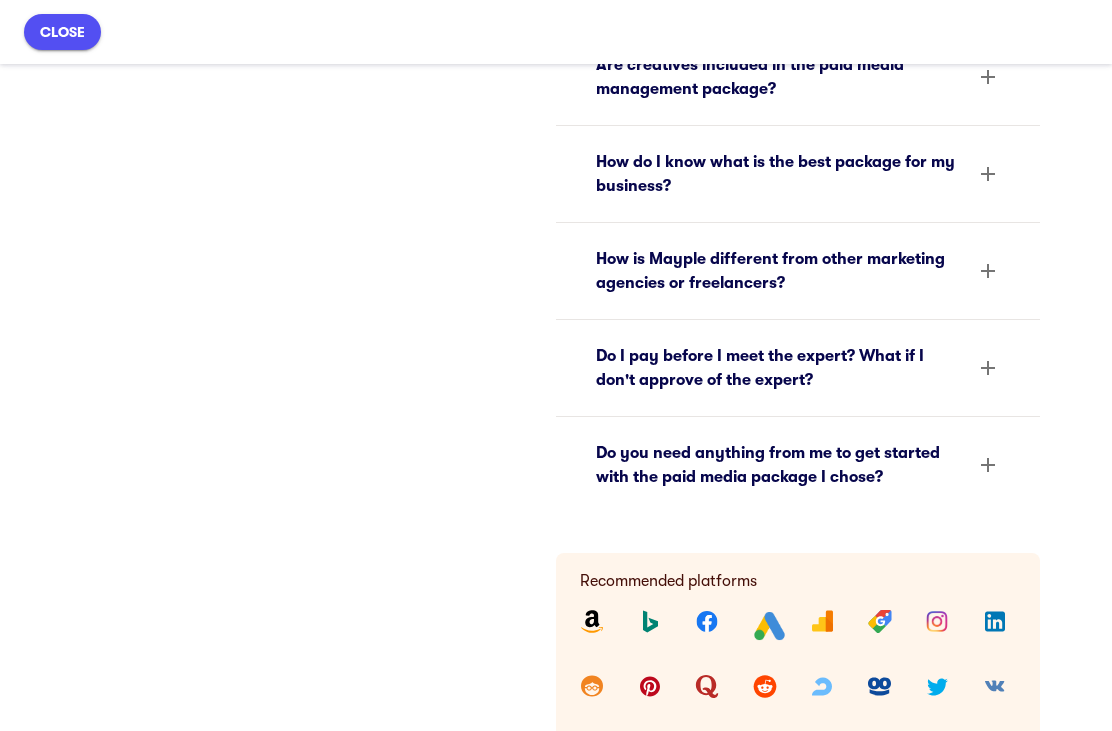 click 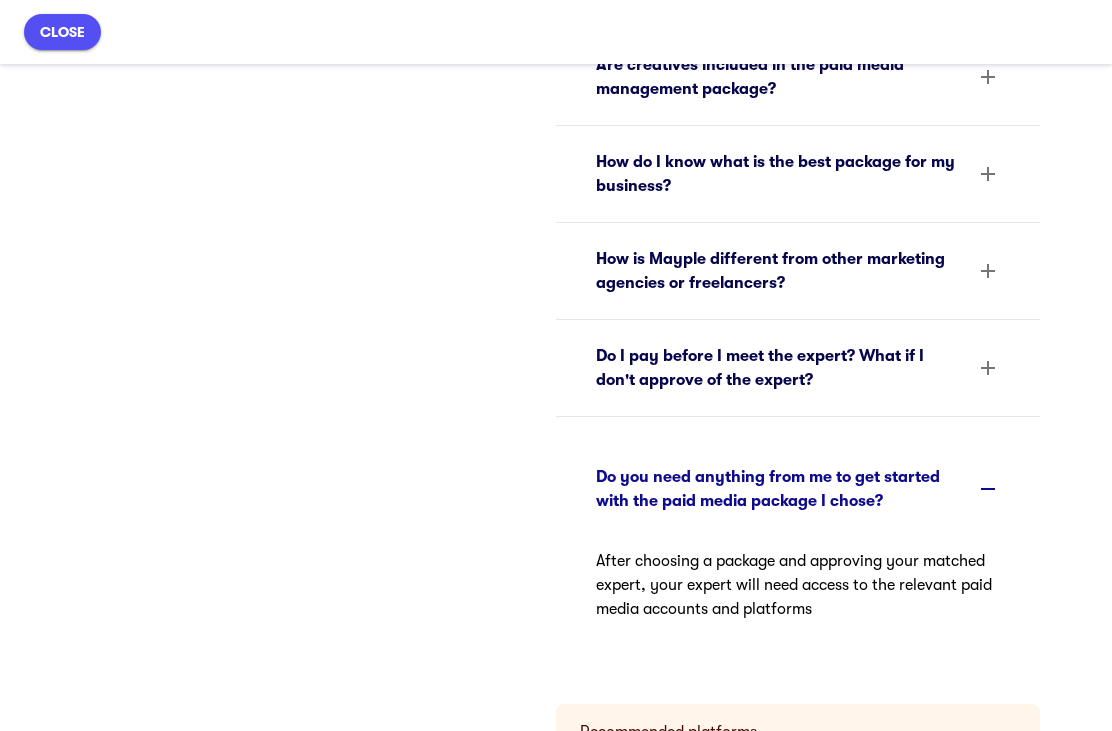 click on "Do you need anything from me to get started with the paid media package I chose?" at bounding box center (798, 489) 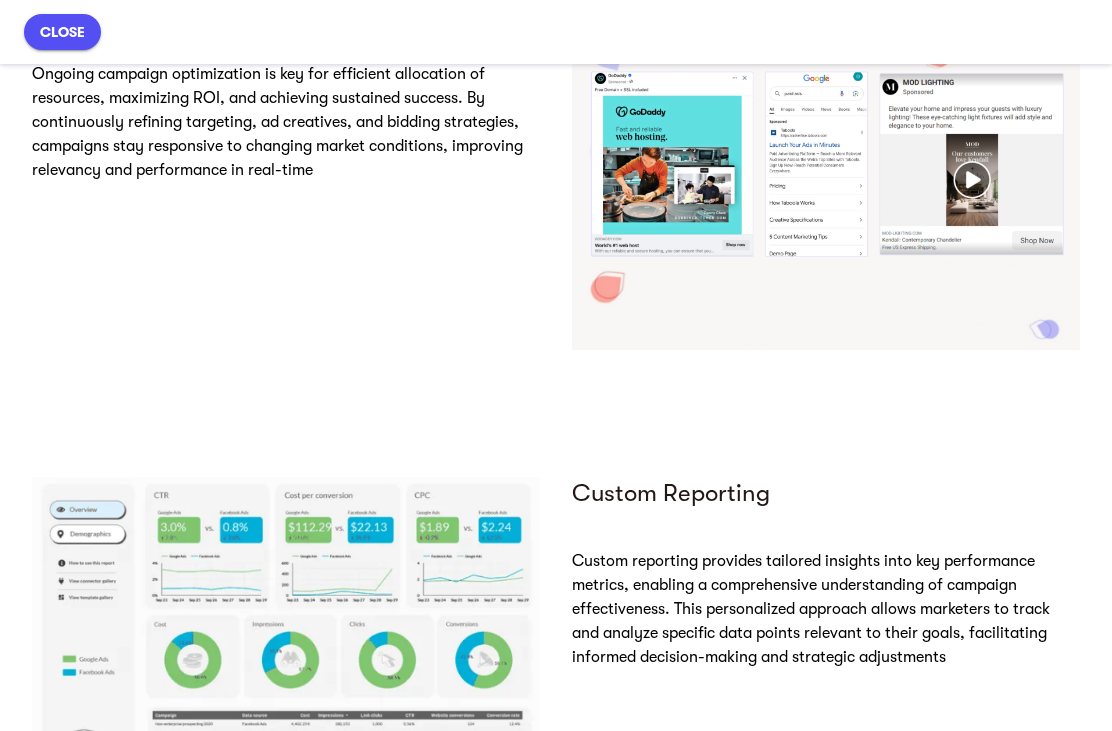 scroll, scrollTop: 2876, scrollLeft: 0, axis: vertical 